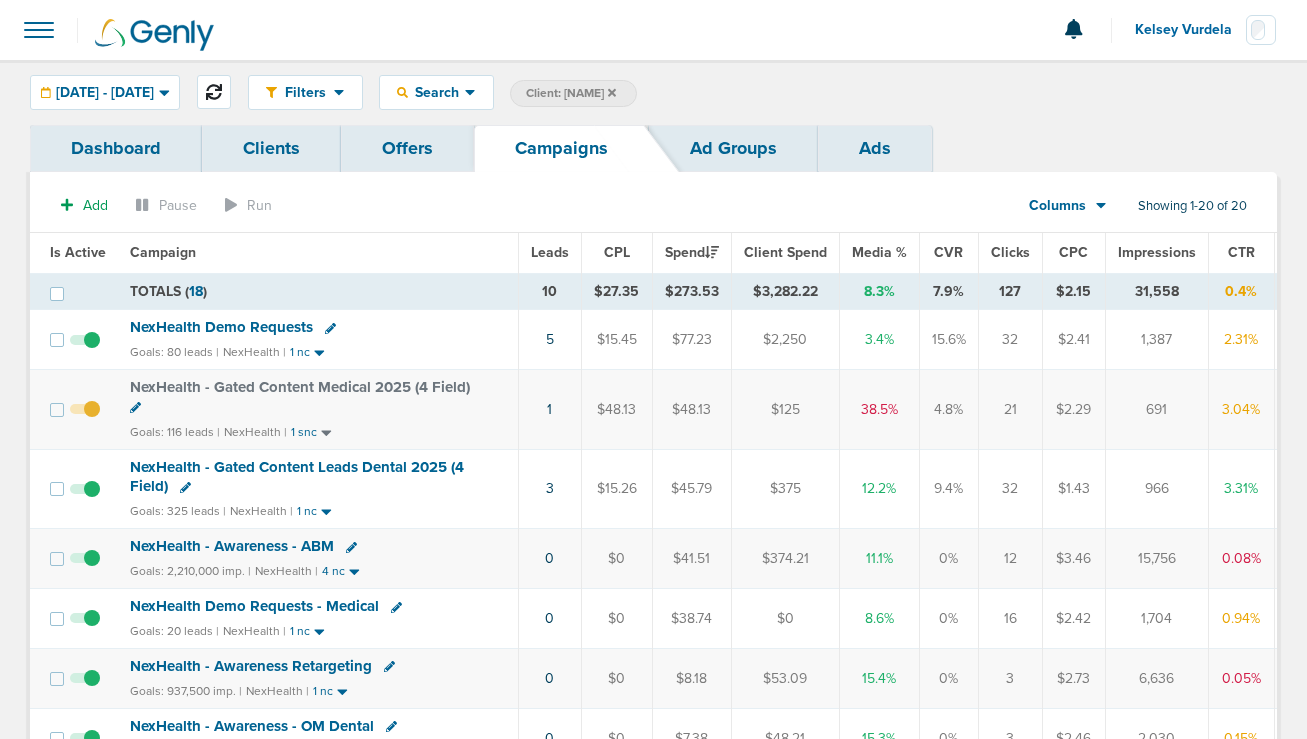scroll, scrollTop: 0, scrollLeft: 0, axis: both 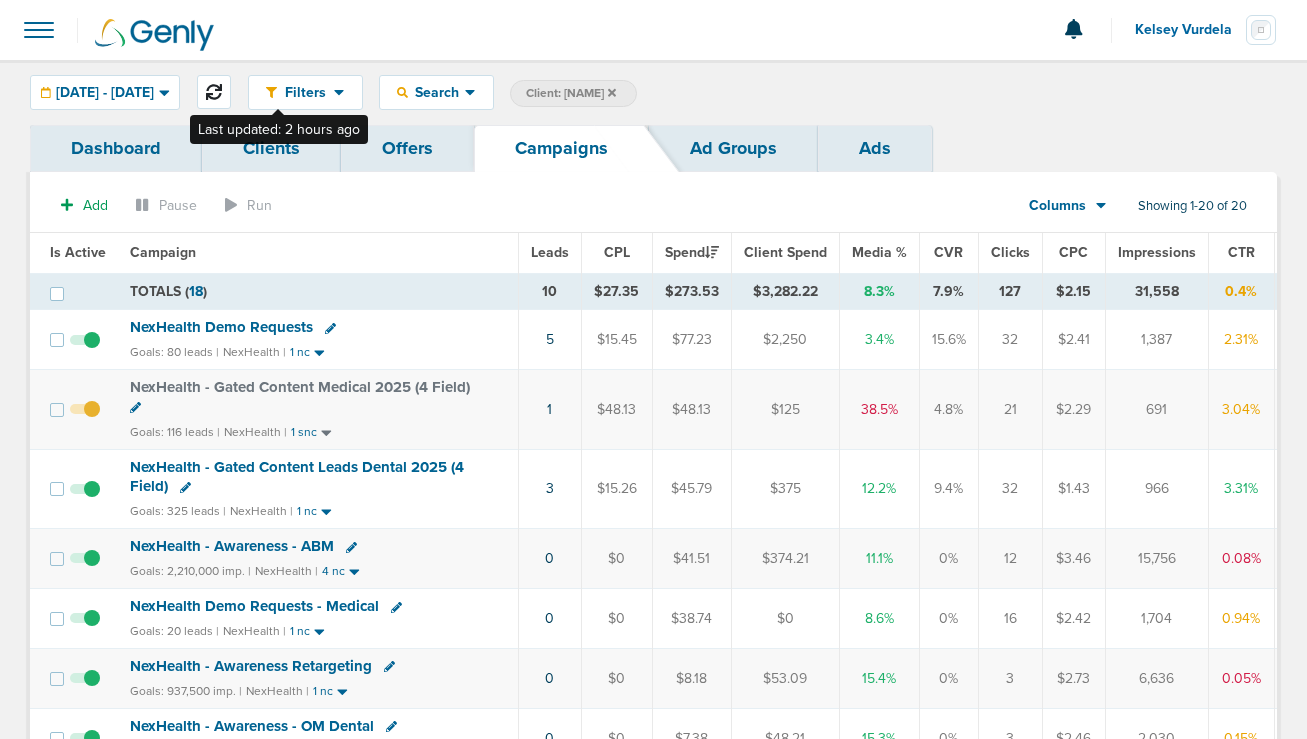 click 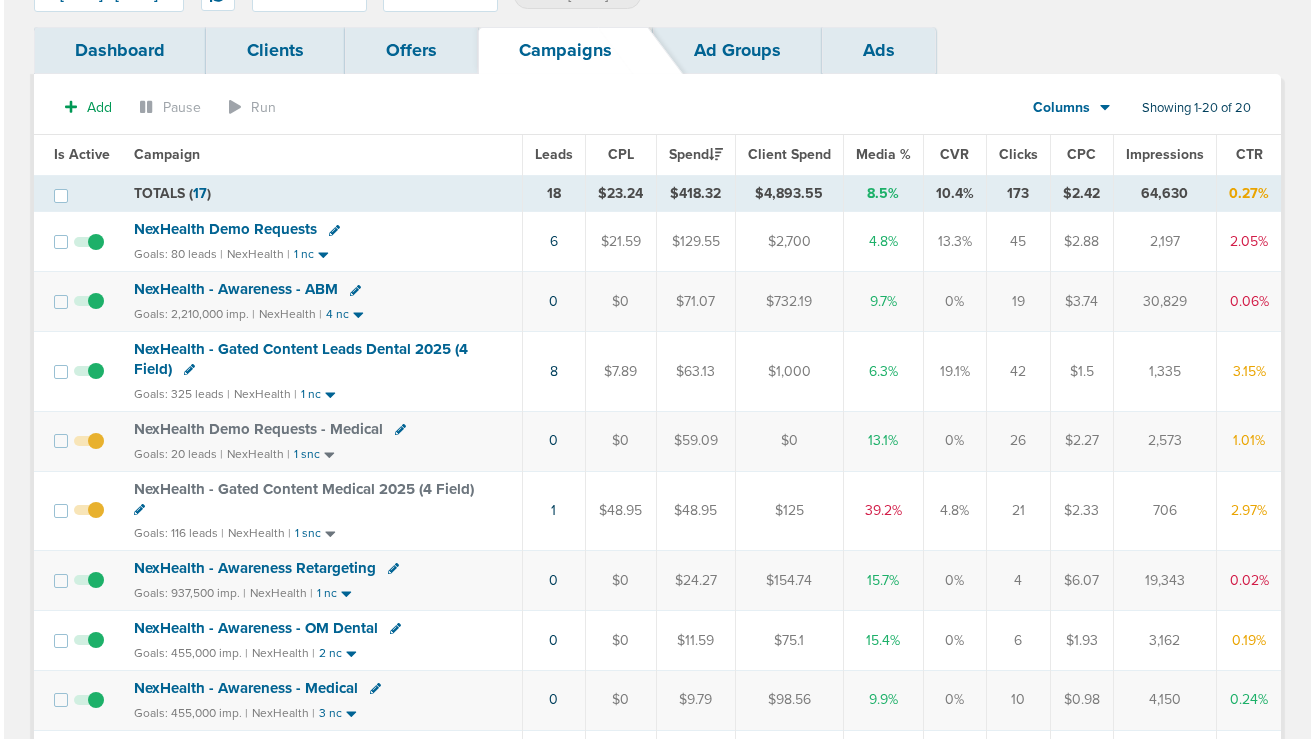 scroll, scrollTop: 0, scrollLeft: 0, axis: both 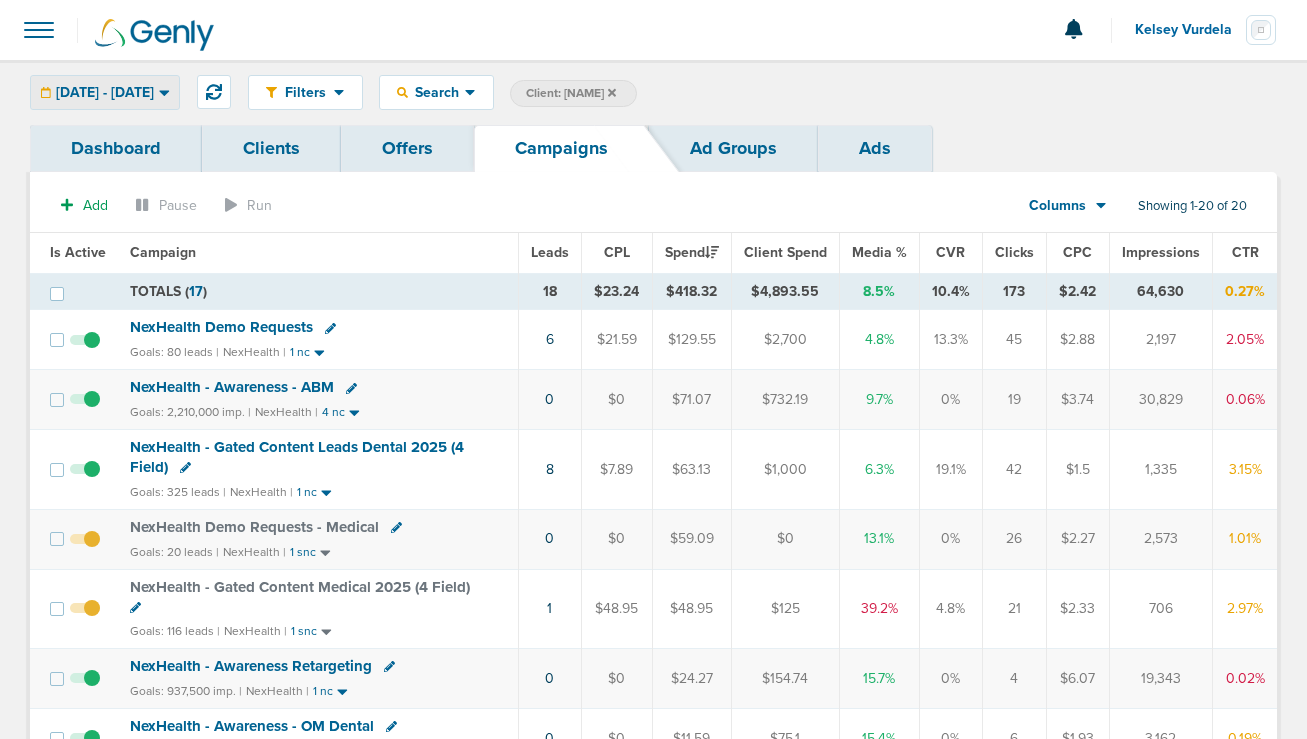 click on "[DATE] - [DATE]" at bounding box center [105, 93] 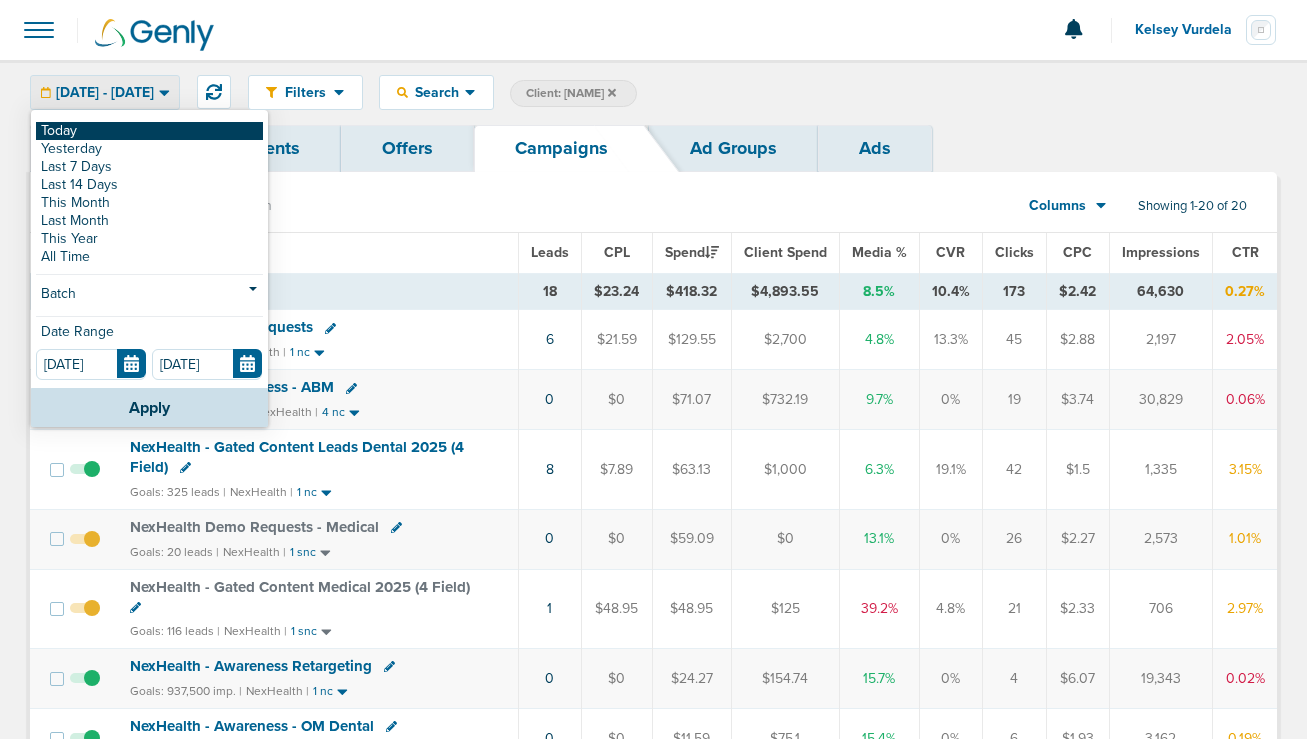 click on "Today" at bounding box center [149, 131] 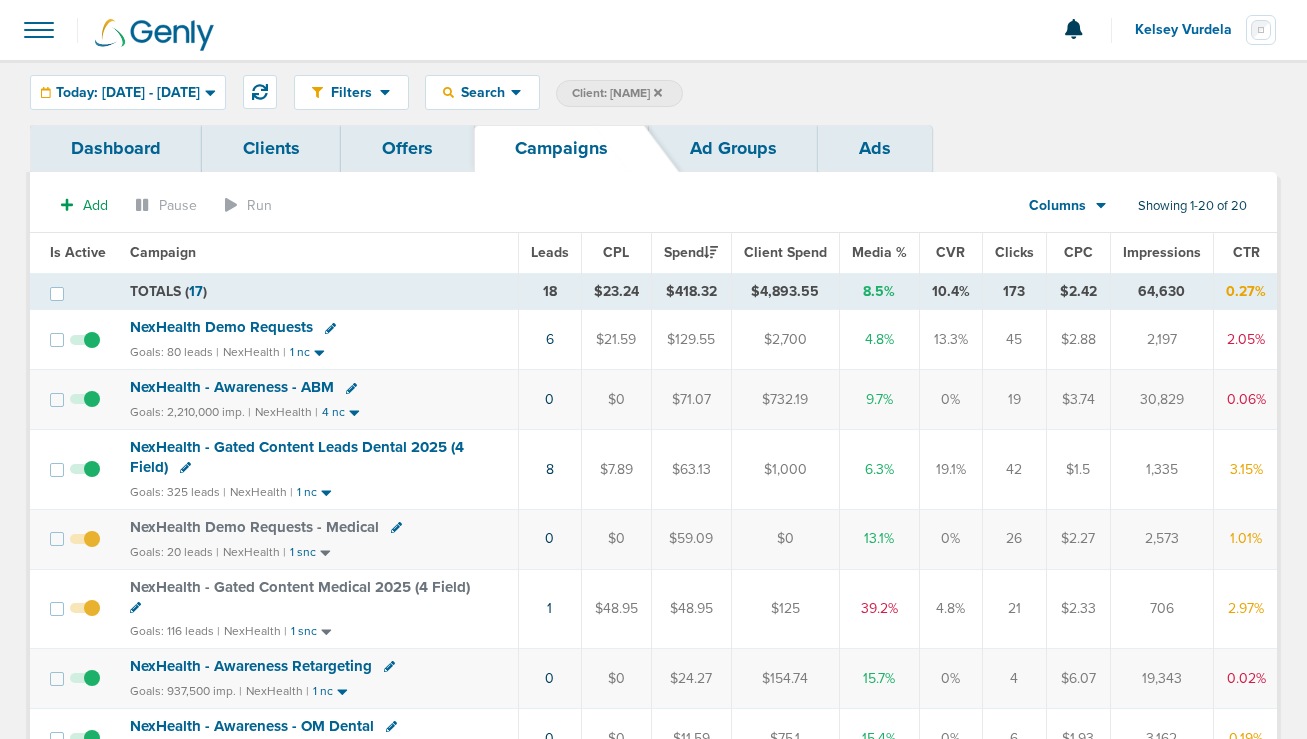 click 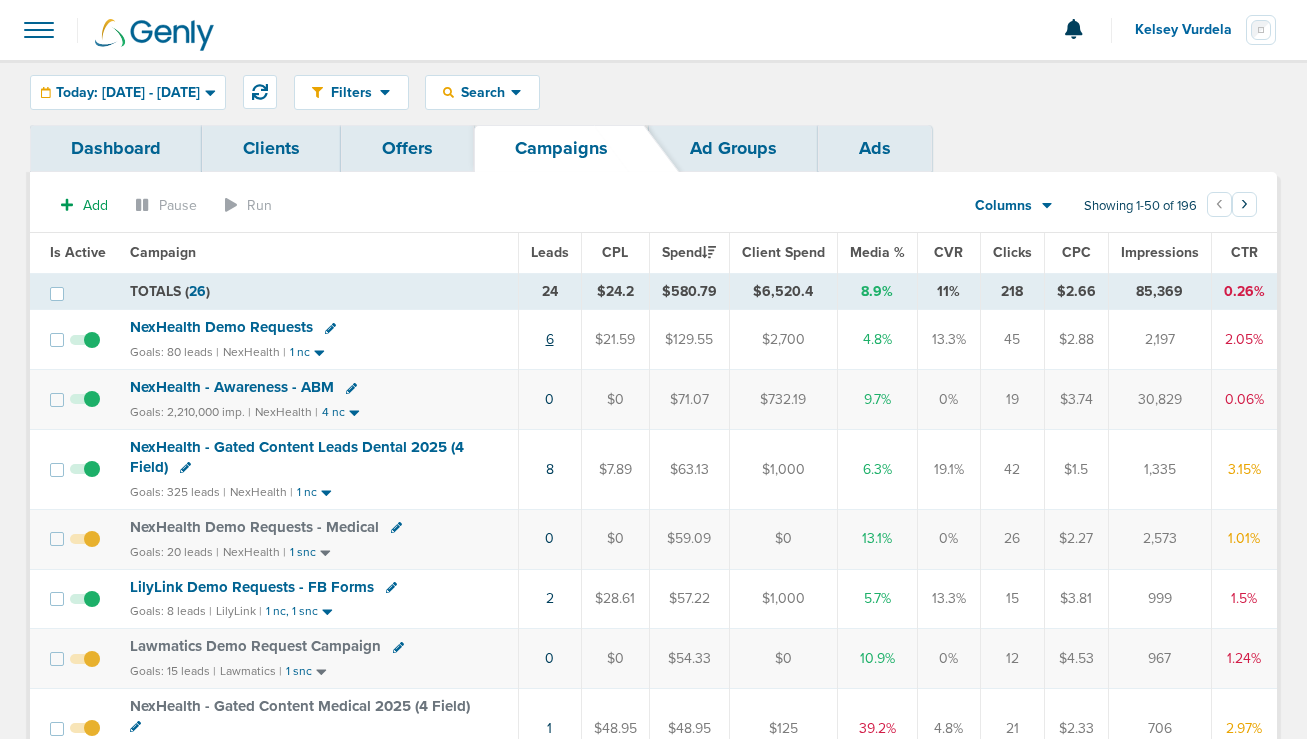 click on "6" at bounding box center [550, 339] 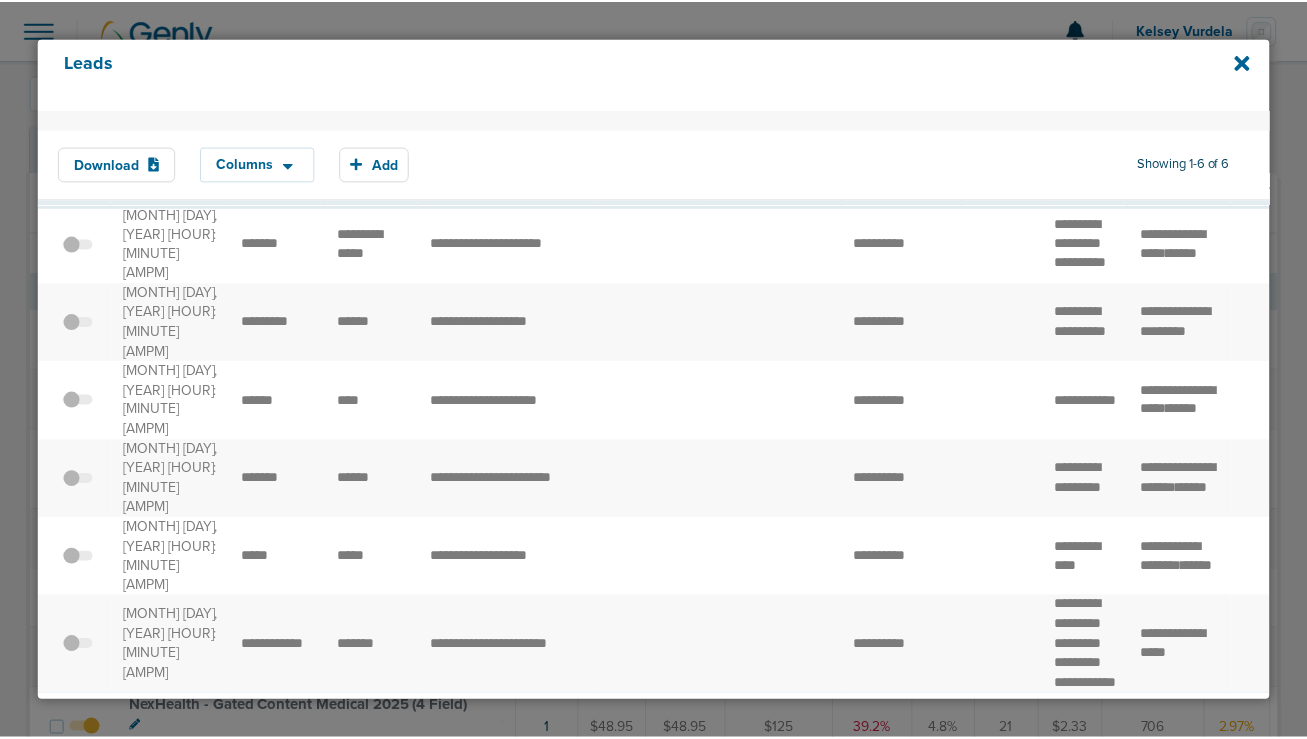 scroll, scrollTop: 0, scrollLeft: 0, axis: both 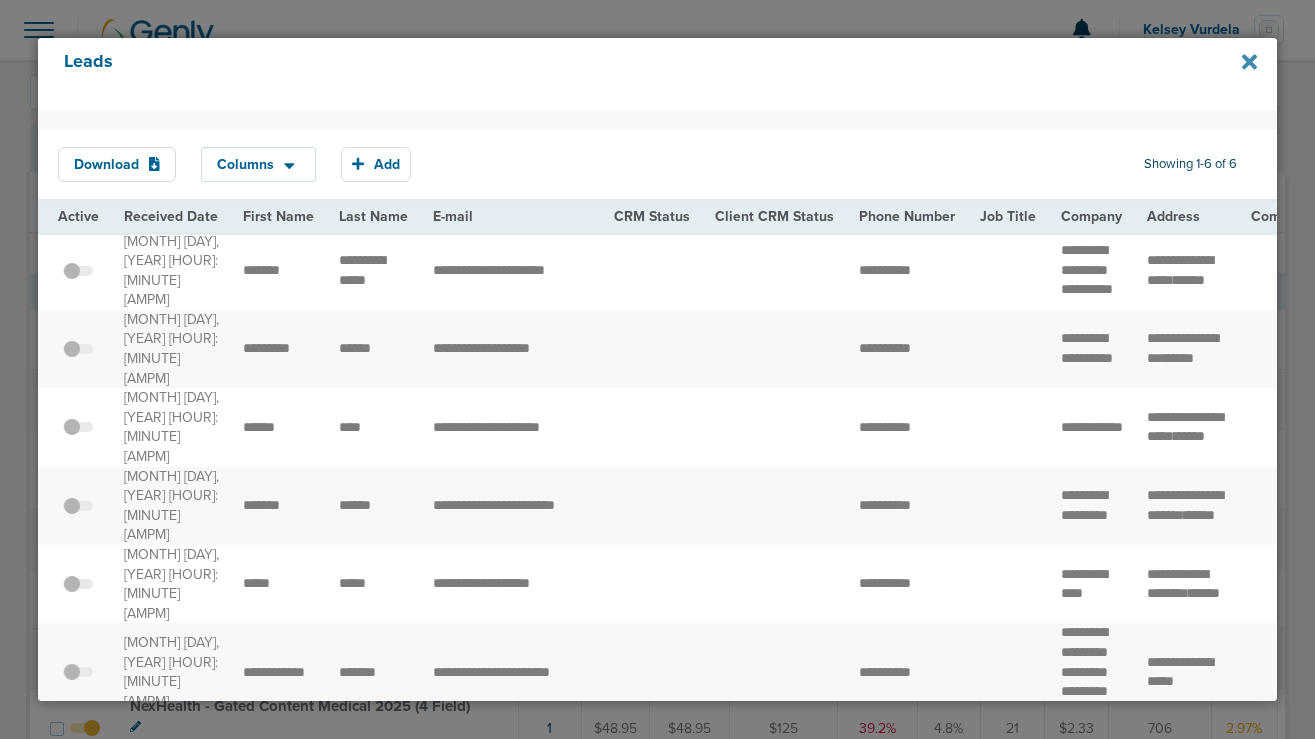 click 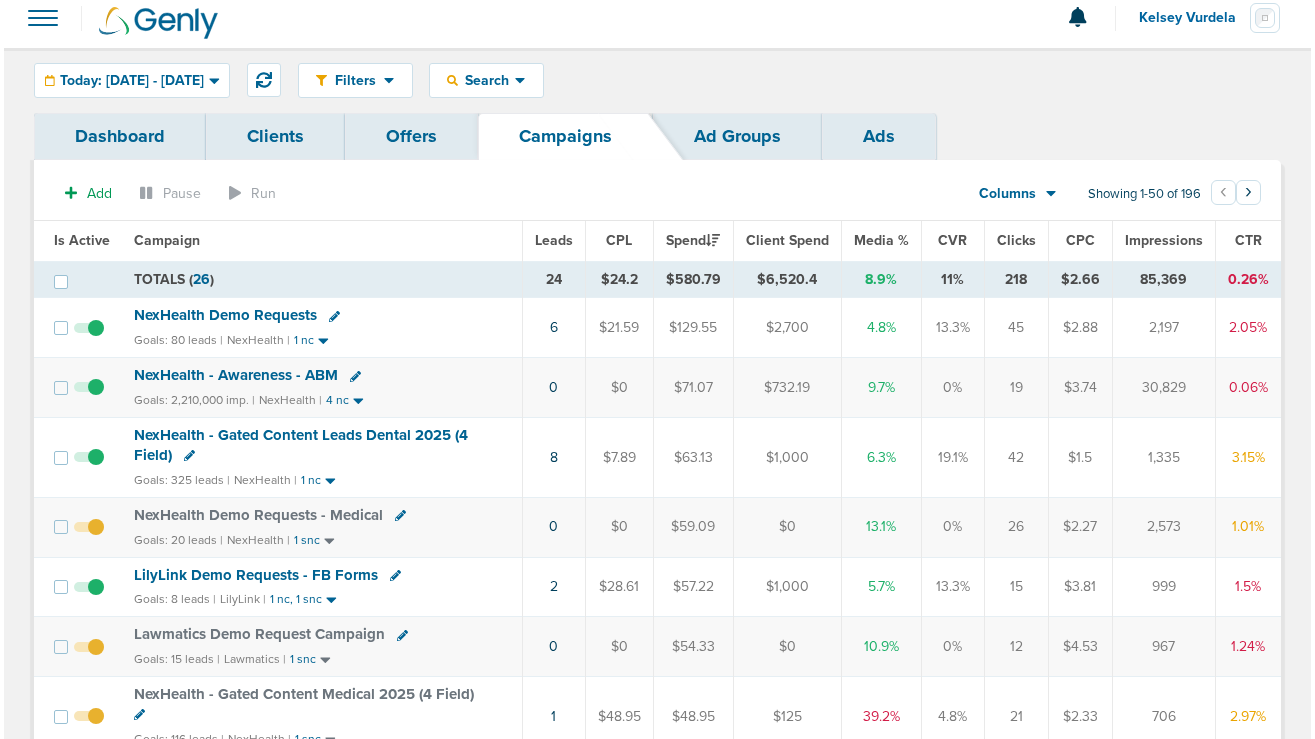 scroll, scrollTop: 17, scrollLeft: 0, axis: vertical 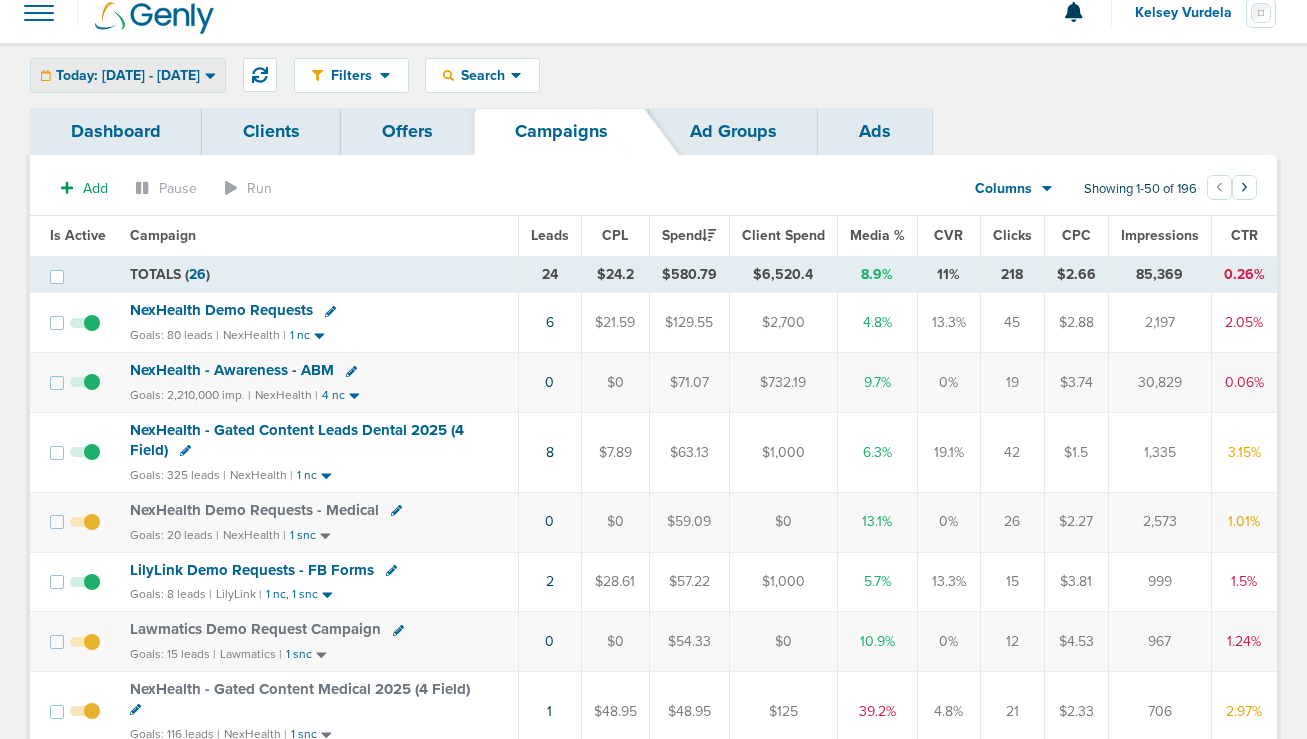 click on "Today: [DATE] - [DATE]" at bounding box center [128, 76] 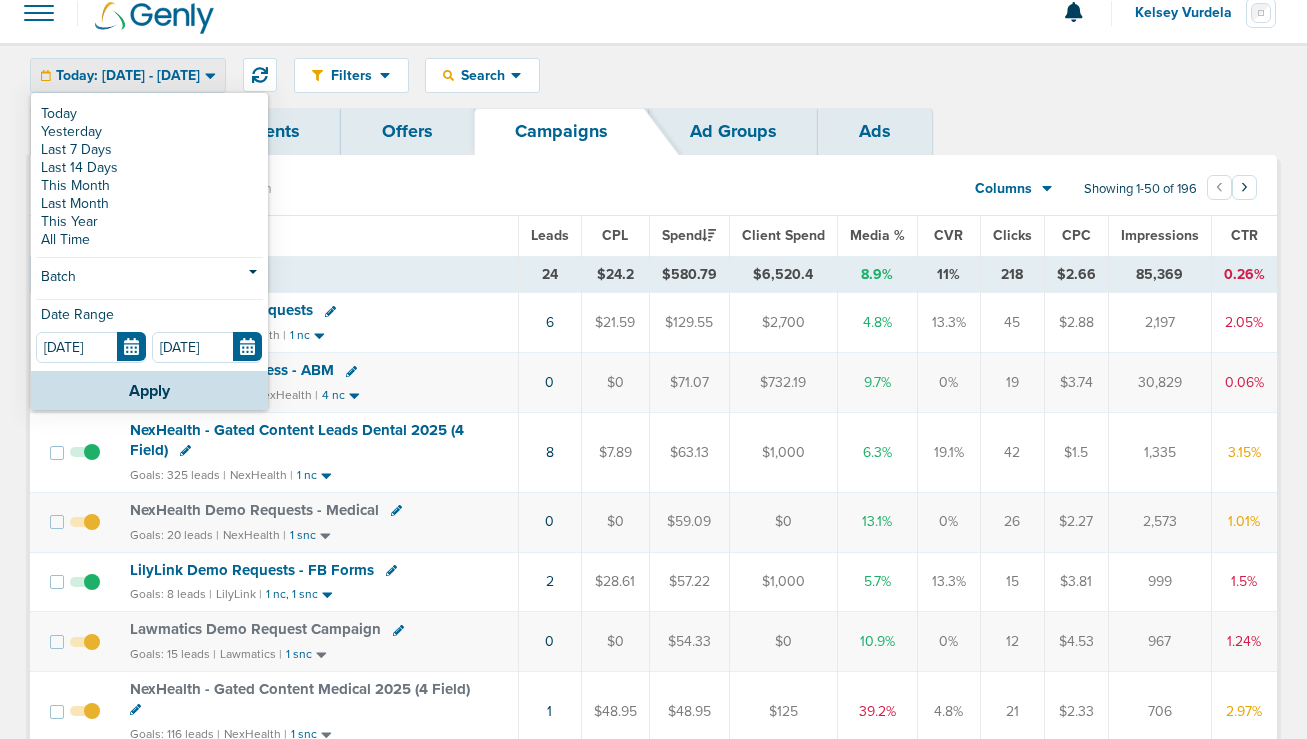 click on "Filters     Active Only   Settings   Status   Active   Inactive   Objectives   MQL SQL Traffic Awareness   Placements   Facebook Google Ads Yahoo Gemini Outbrain   Verticals   Dental Dental-B2B B2B Medical Vets Real Estate Charity B2B_Dental B2BVet Legal Veterinary Home Services IT Services Construction Engineering   Delivery Metrics   Spend Leads CPL Media % CVR % Clicks CPC Impressions CTR CPM     Search
Search By
Client Campaign Offers Landing Page Ad Group Network Campaign Ad Ad Status Network Campaign Status
By Lead Info
Fields   First Name Last Name E-mail Phone Number Client ID Source Source Campaign ID Source Ad ID Page Url Page Variant Page Name Page ID Job Title Address Company Best Time Audience ID Asset Title Company Info Company Size Contact Info Job Description Page Search Terms Preferred Contact Source Channel Source Medium Company Website Handraise IP Address State Zip Code" at bounding box center (653, 75) 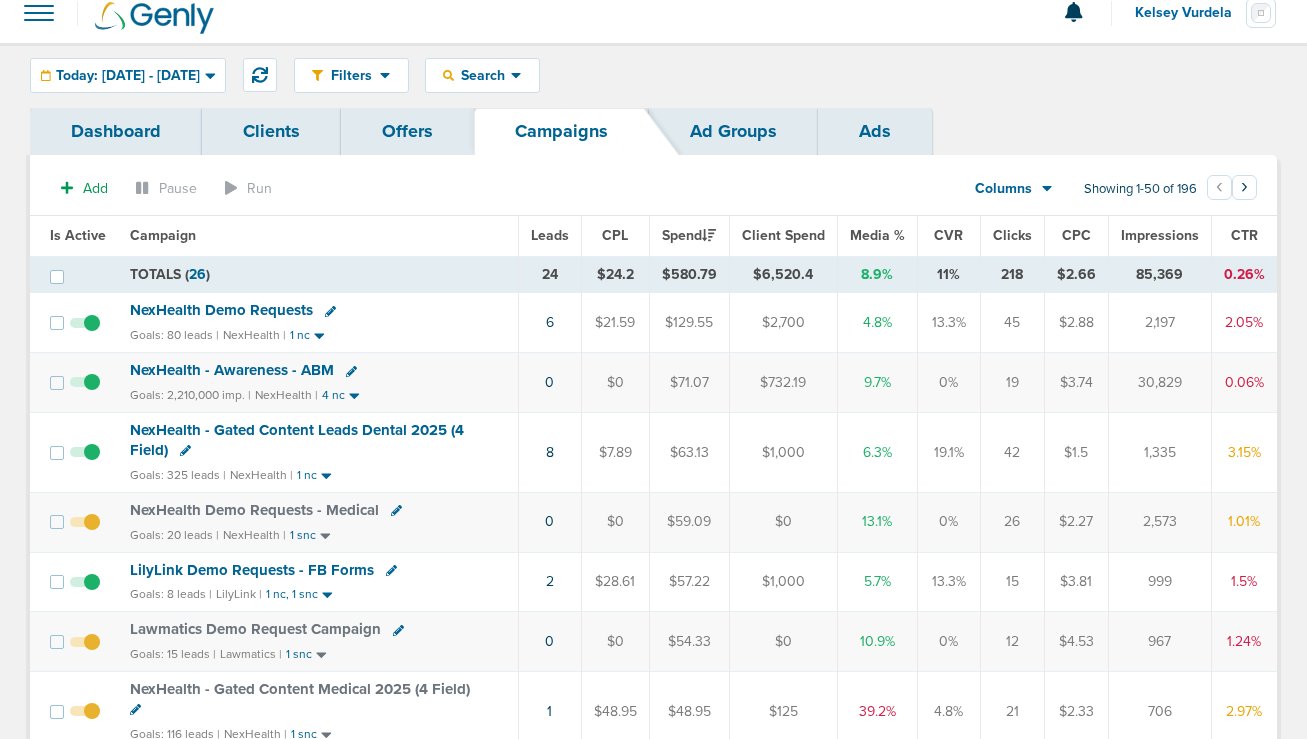 click 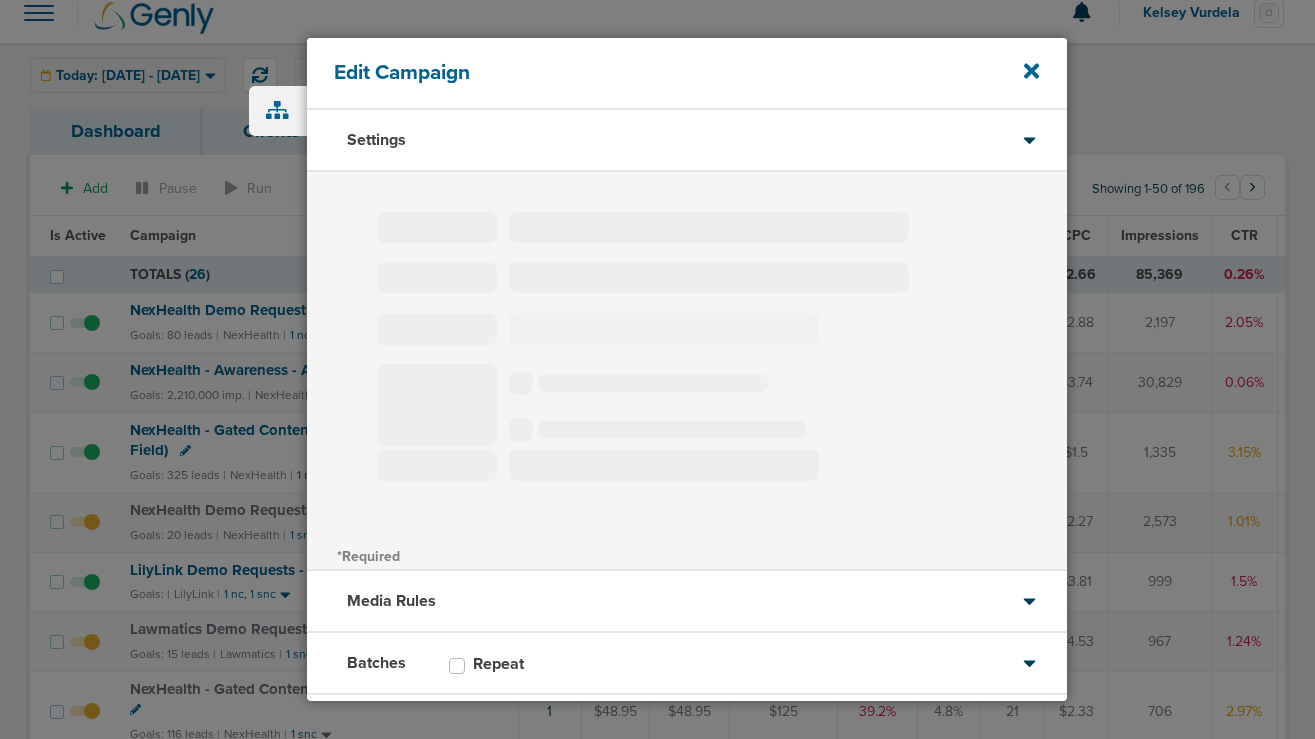 type on "LilyLink Demo Requests - FB Forms" 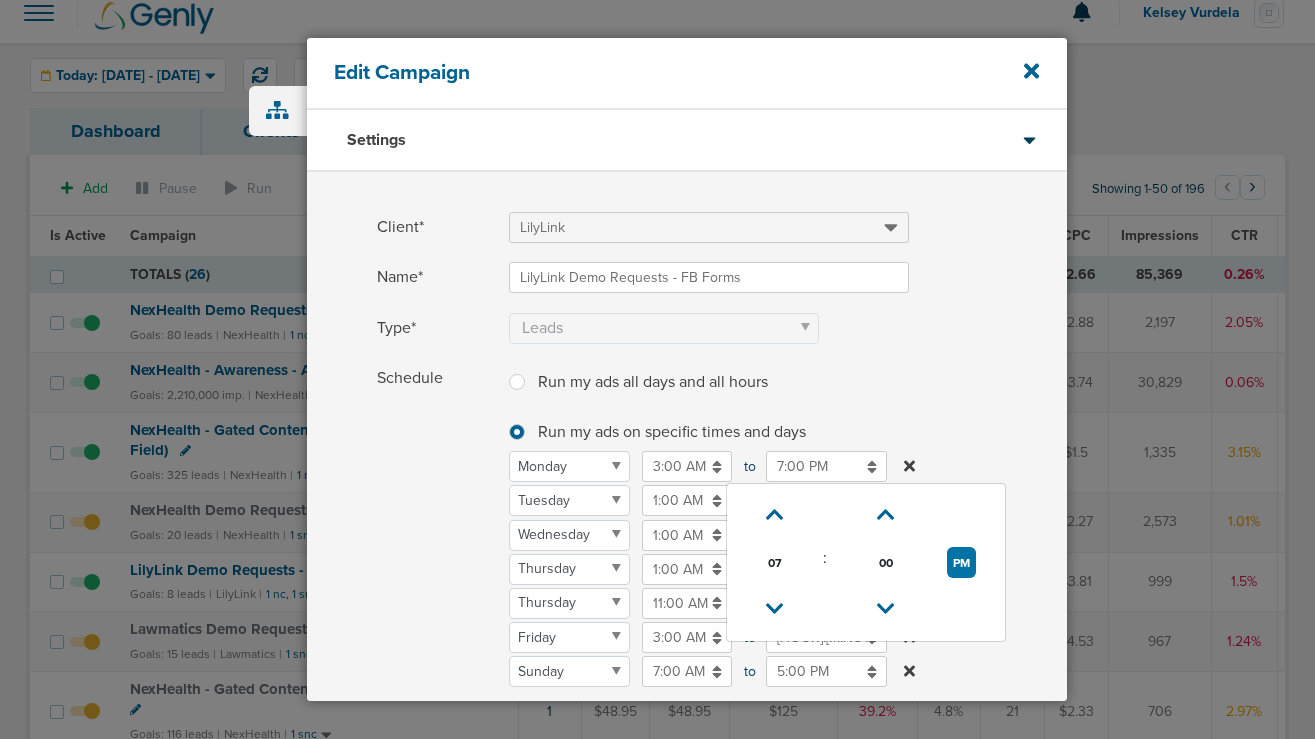click on "7:00 PM" at bounding box center [826, 466] 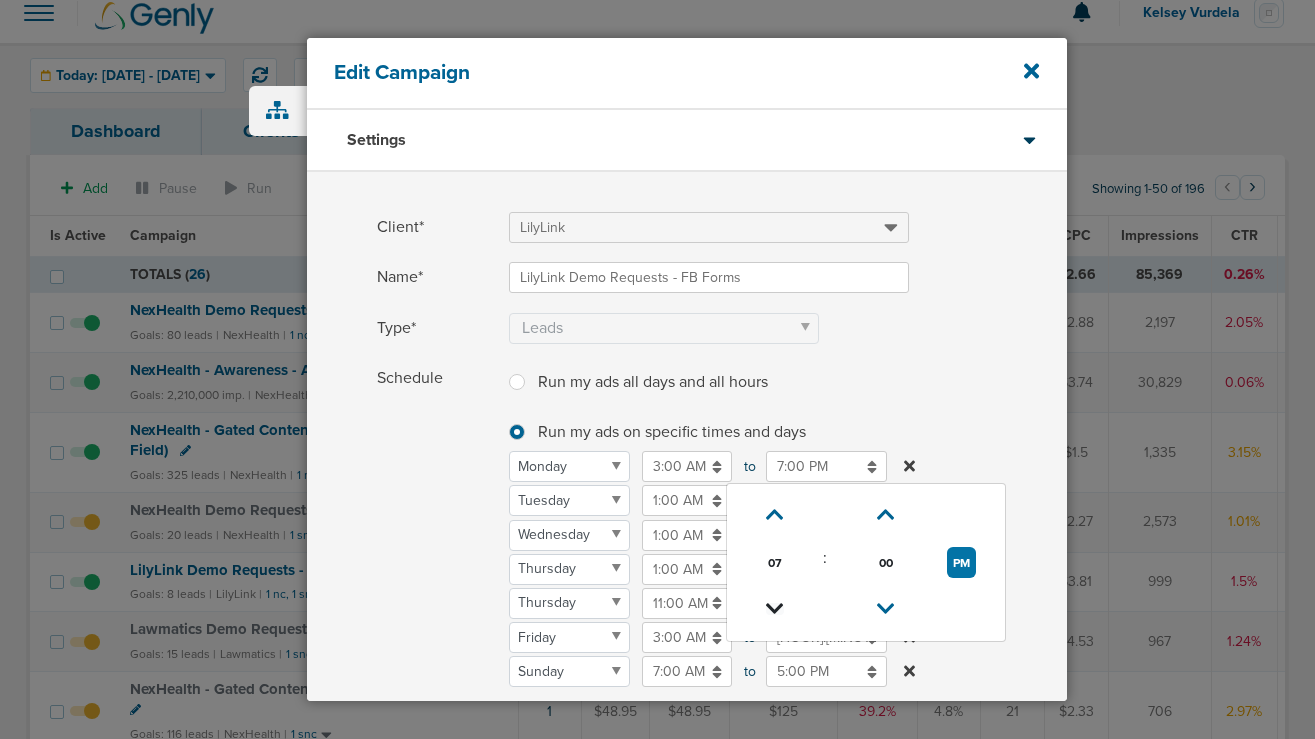 click at bounding box center (775, 609) 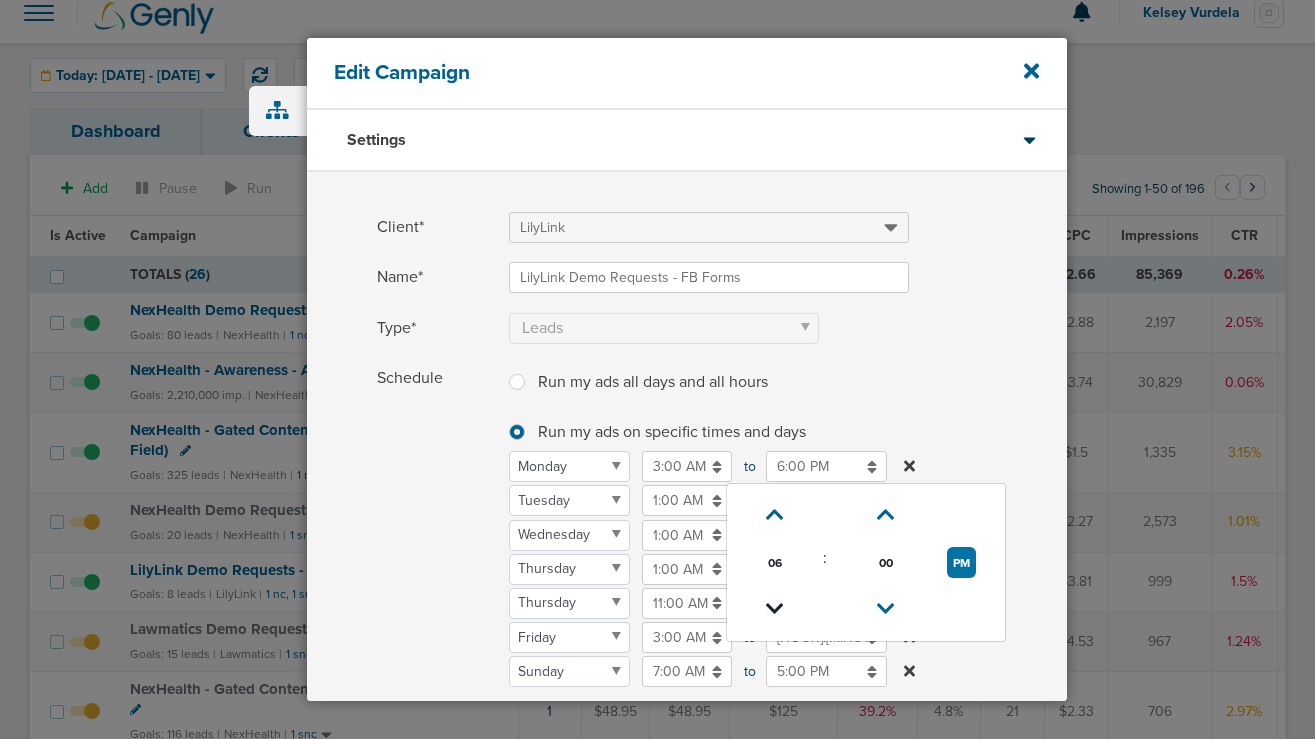 click at bounding box center [775, 609] 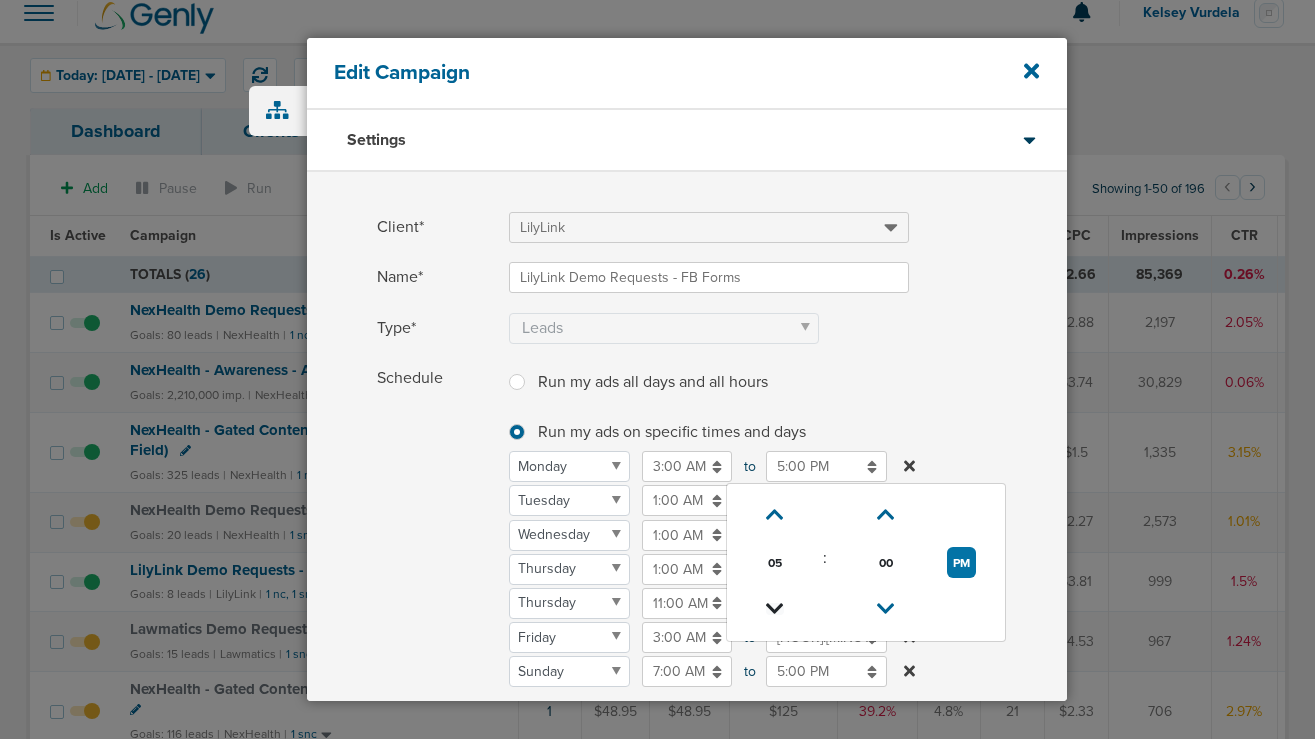 click at bounding box center [775, 609] 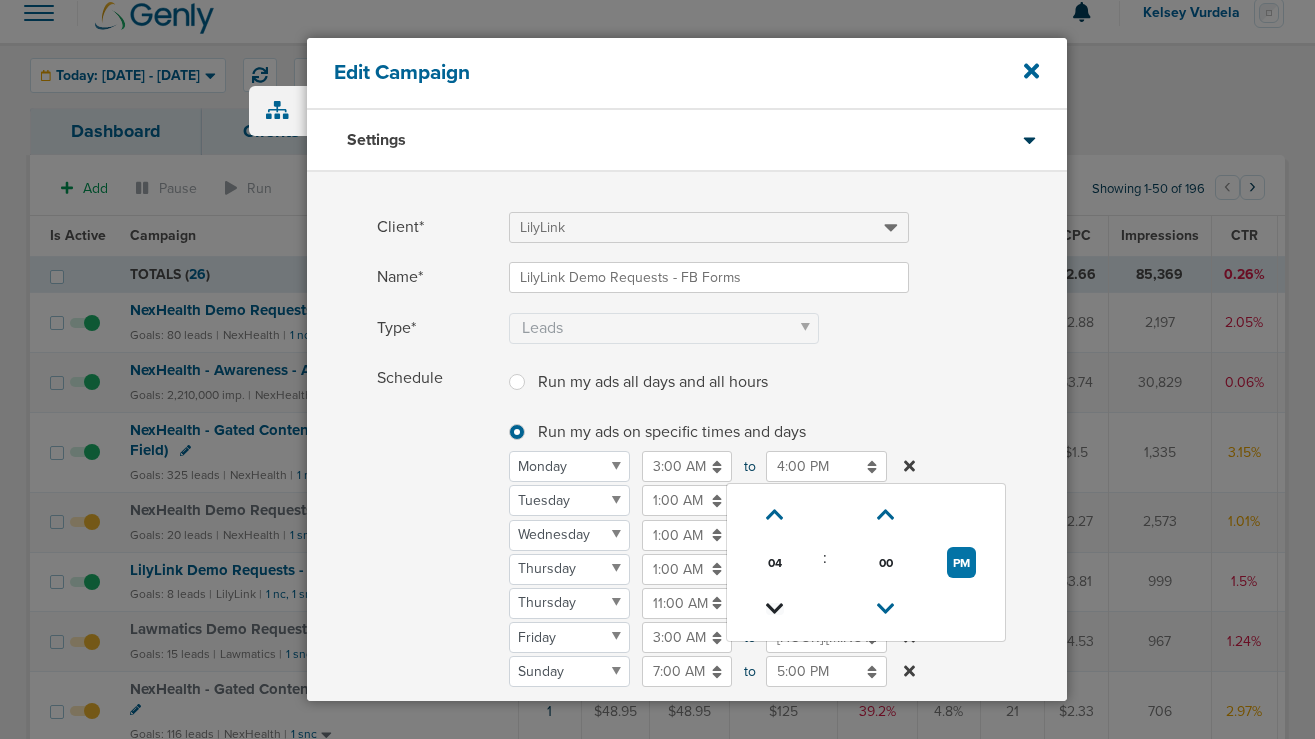 click at bounding box center (775, 609) 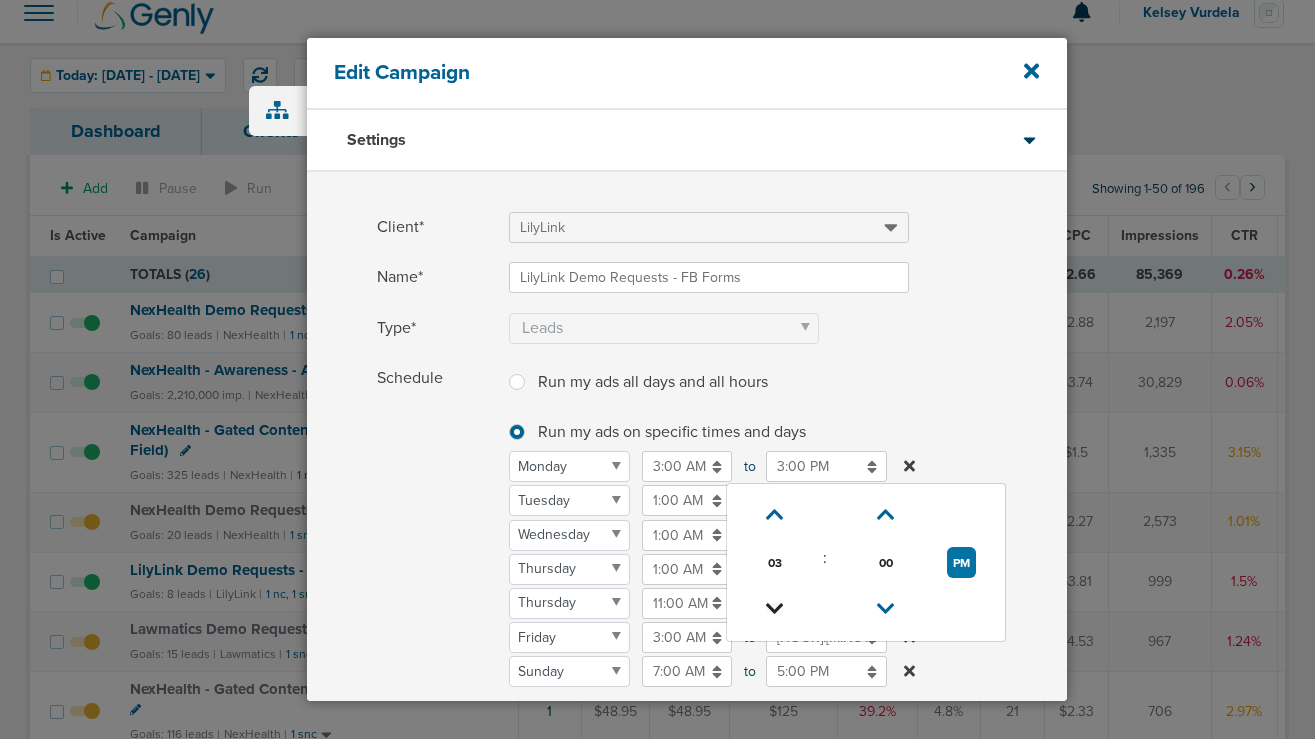 click at bounding box center [775, 609] 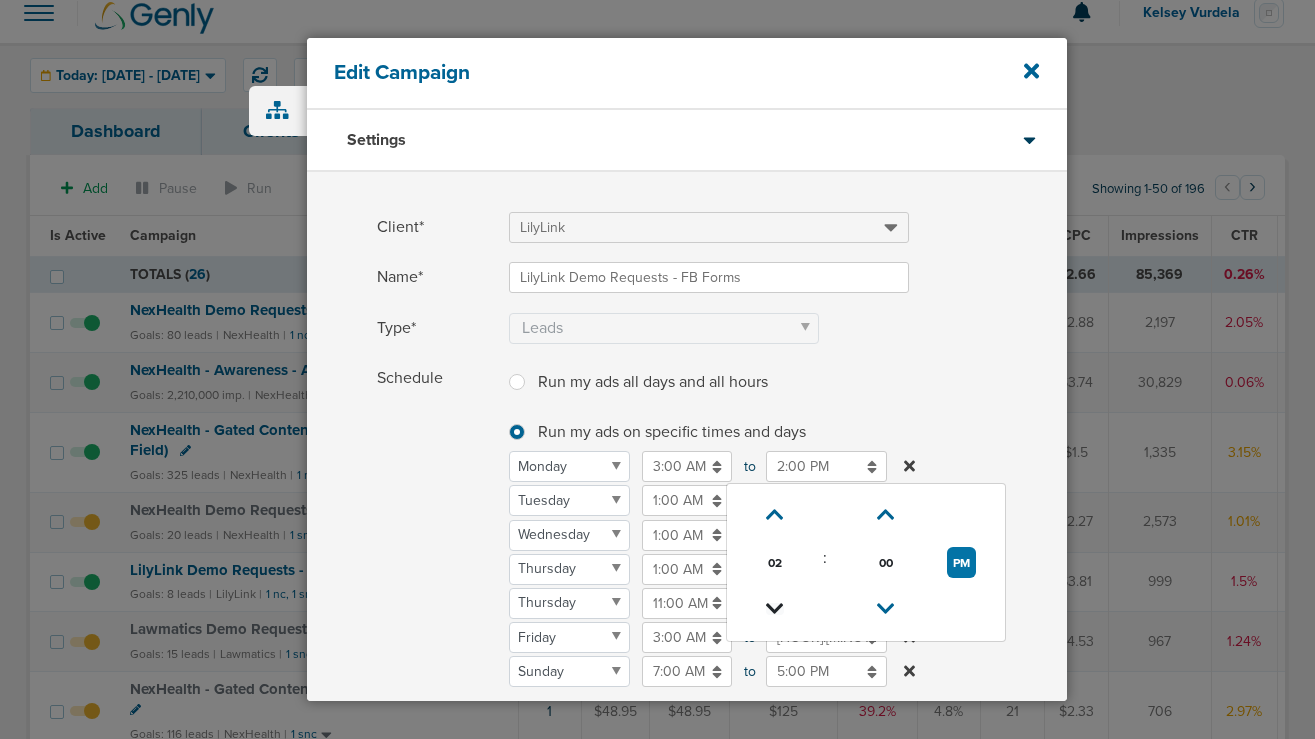 click at bounding box center [775, 609] 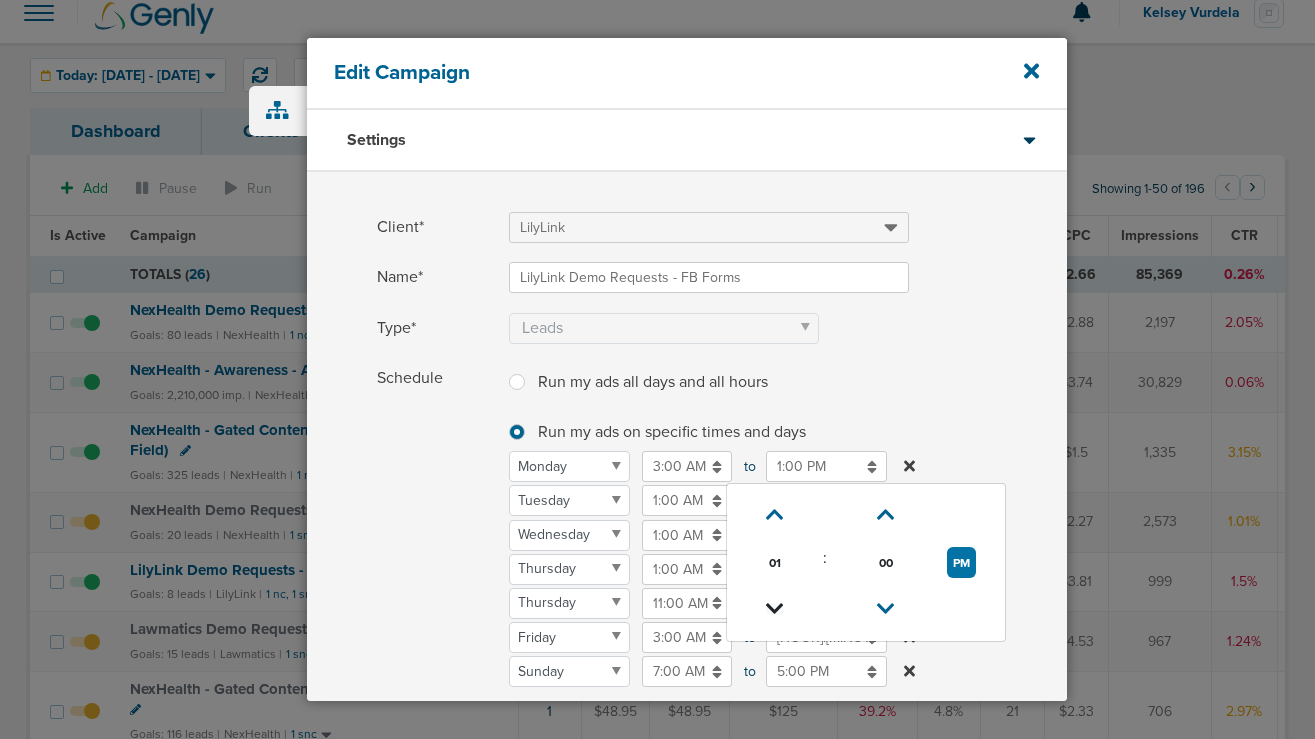 click at bounding box center (775, 609) 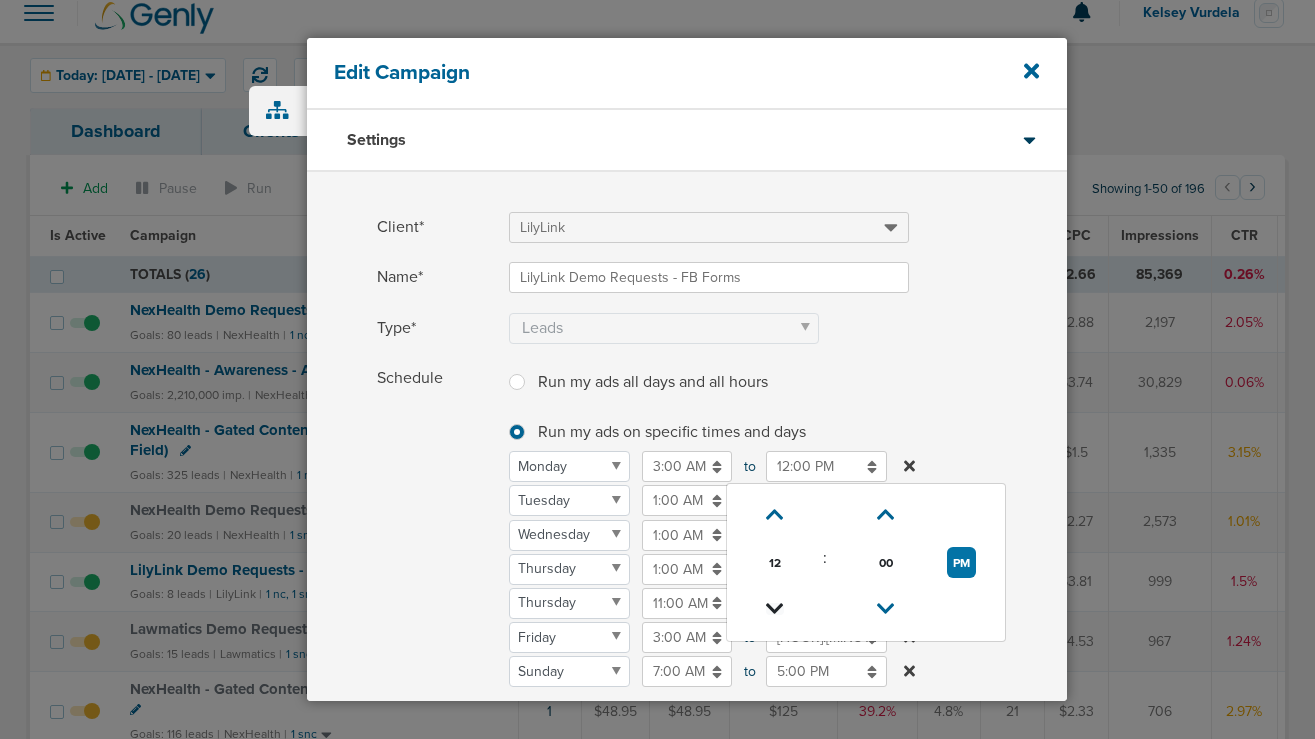 click at bounding box center [775, 609] 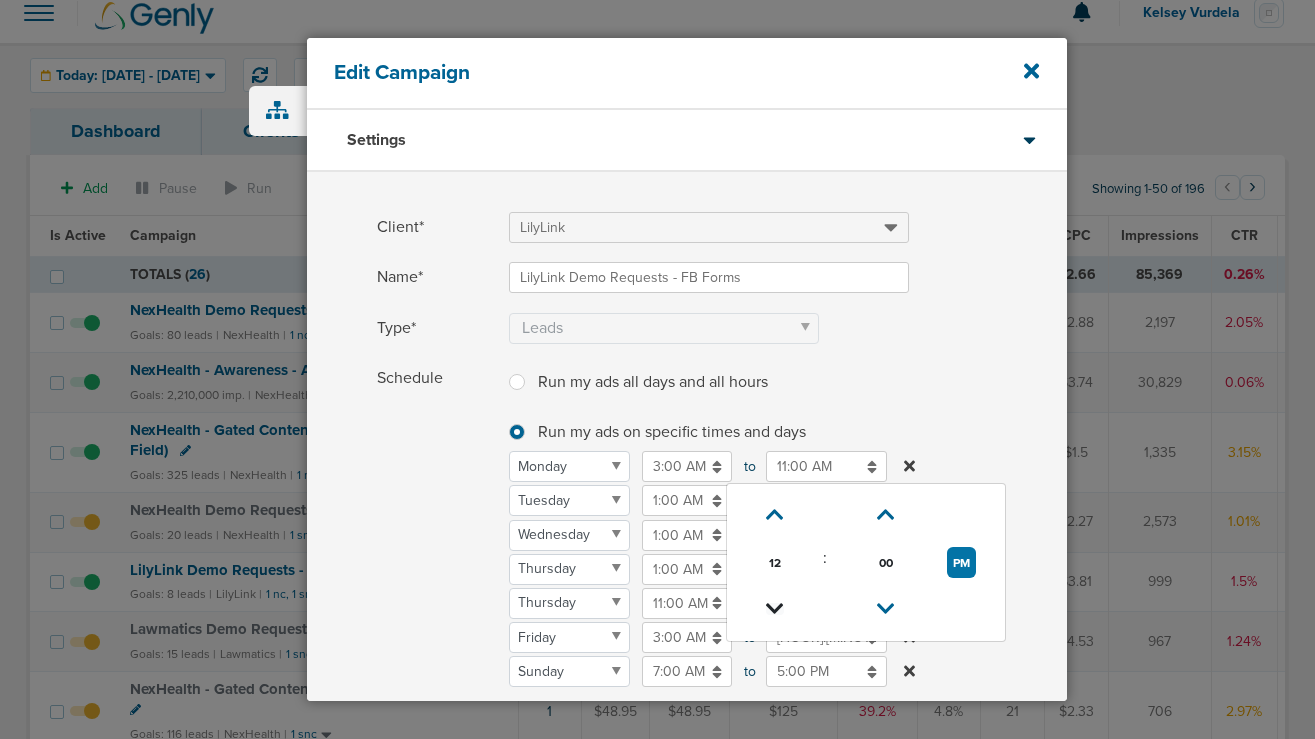 click at bounding box center [775, 609] 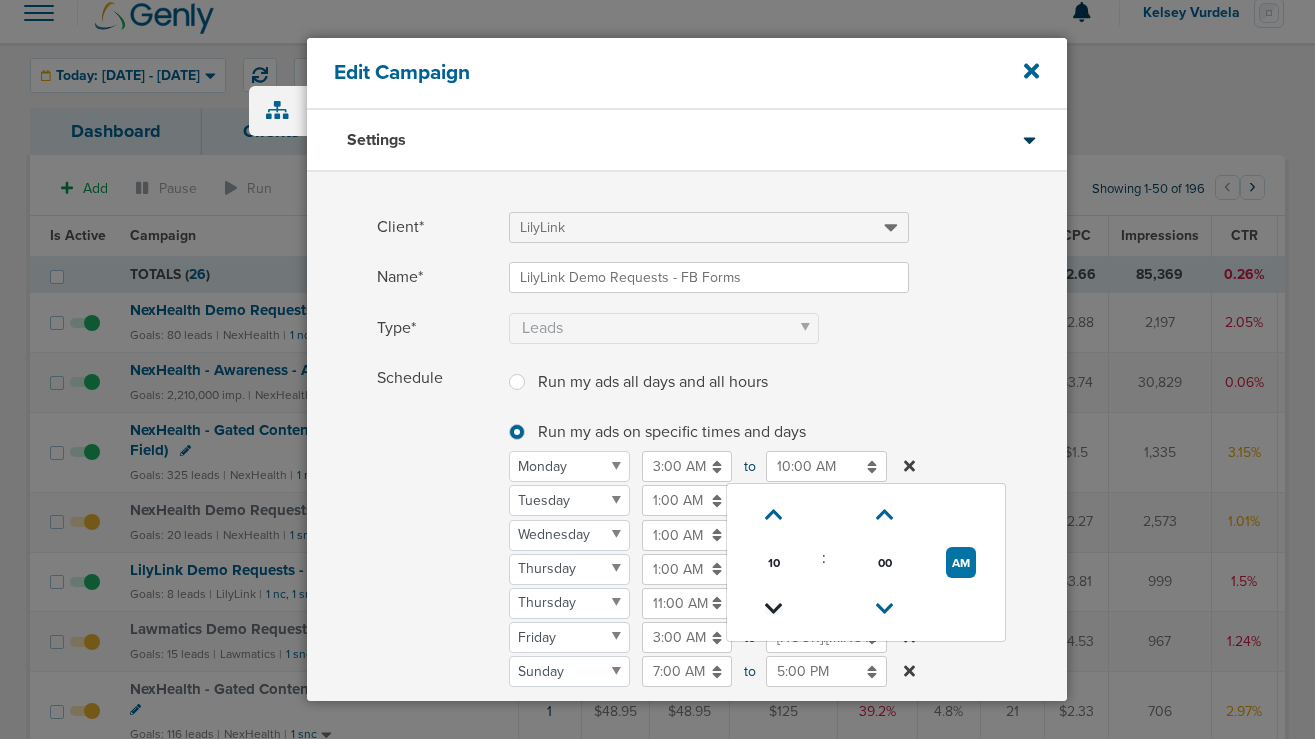 click at bounding box center (774, 609) 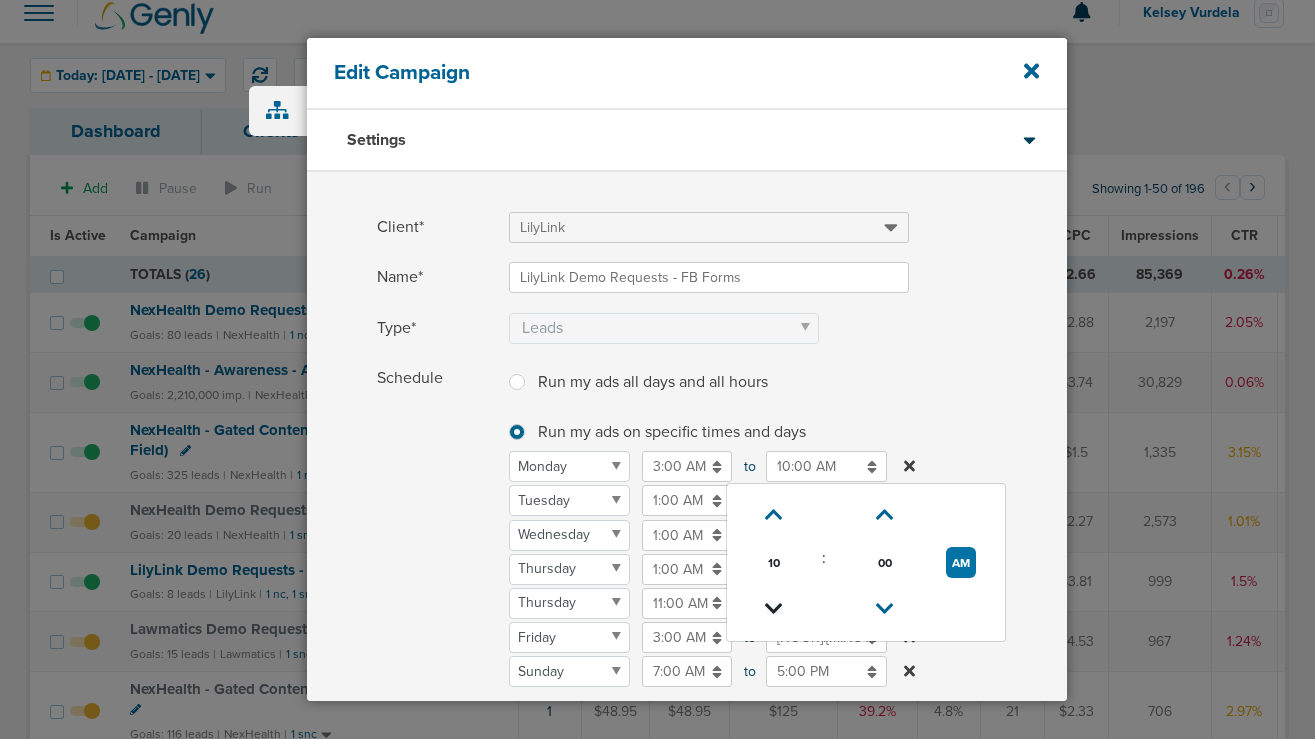 type on "9:00 AM" 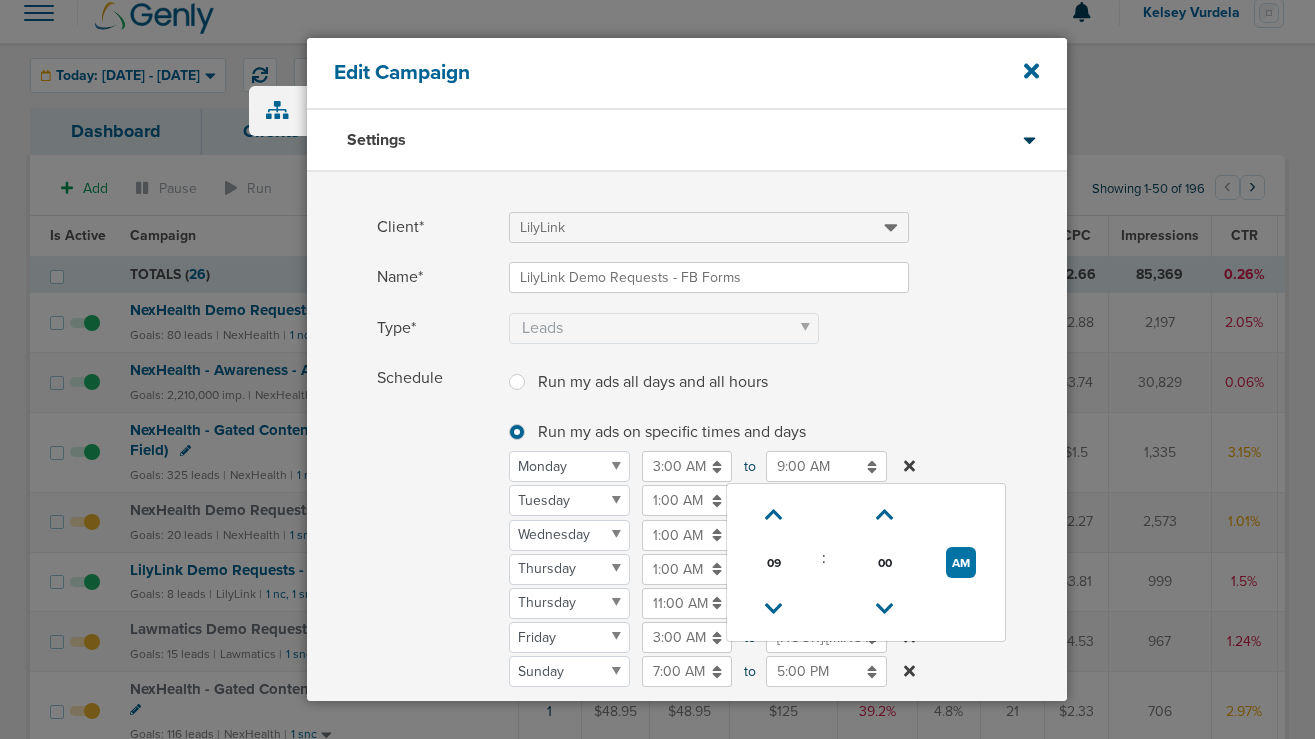 click on "Schedule     Run my ads all days and all hours   Run my ads all days and all hours       Run my ads on specific times and days   Run my ads on specific times and days     Monday Tuesday Wednesday Thursday Friday Saturday Sunday
Monday
3:00 AM
03:00 AM
to   9:00 AM 09 : 00 AM 12 01 02 03 04 05 06 07 08 09 10 11 00 05 10 15 20 25 30 35 40 45 50 55
09:00 AM
Monday Tuesday Wednesday Thursday Friday Saturday Sunday
Tuesday
1:00 AM
01:00 AM
to   10:00 PM
10:00 PM
Monday Tuesday Wednesday Thursday Friday Saturday Sunday
Wednesday
1:00 AM
01:00 AM
to   6:00 PM
06:00 PM
Monday Tuesday Wednesday Thursday Friday Saturday Sunday
Thursday
1:00 AM
01:00 AM
to   9:00 AM
09:00 AM" at bounding box center [722, 555] 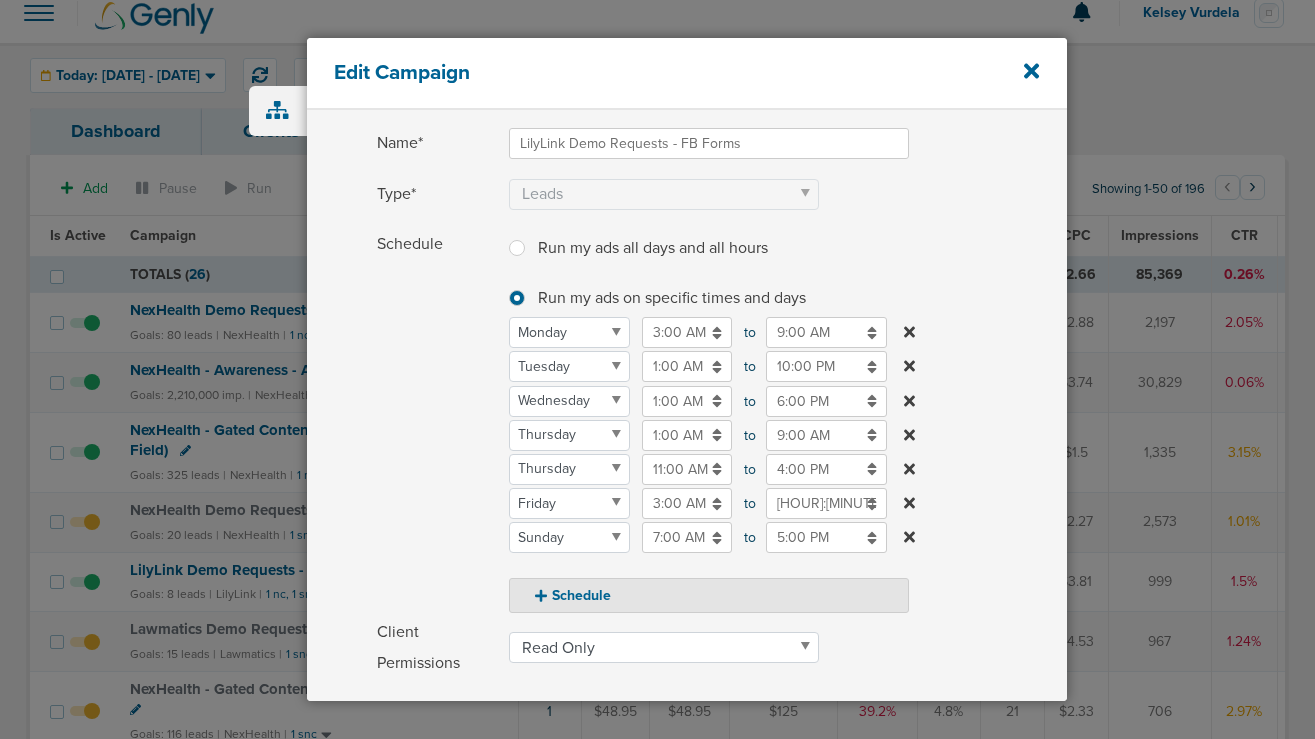 scroll, scrollTop: 58, scrollLeft: 0, axis: vertical 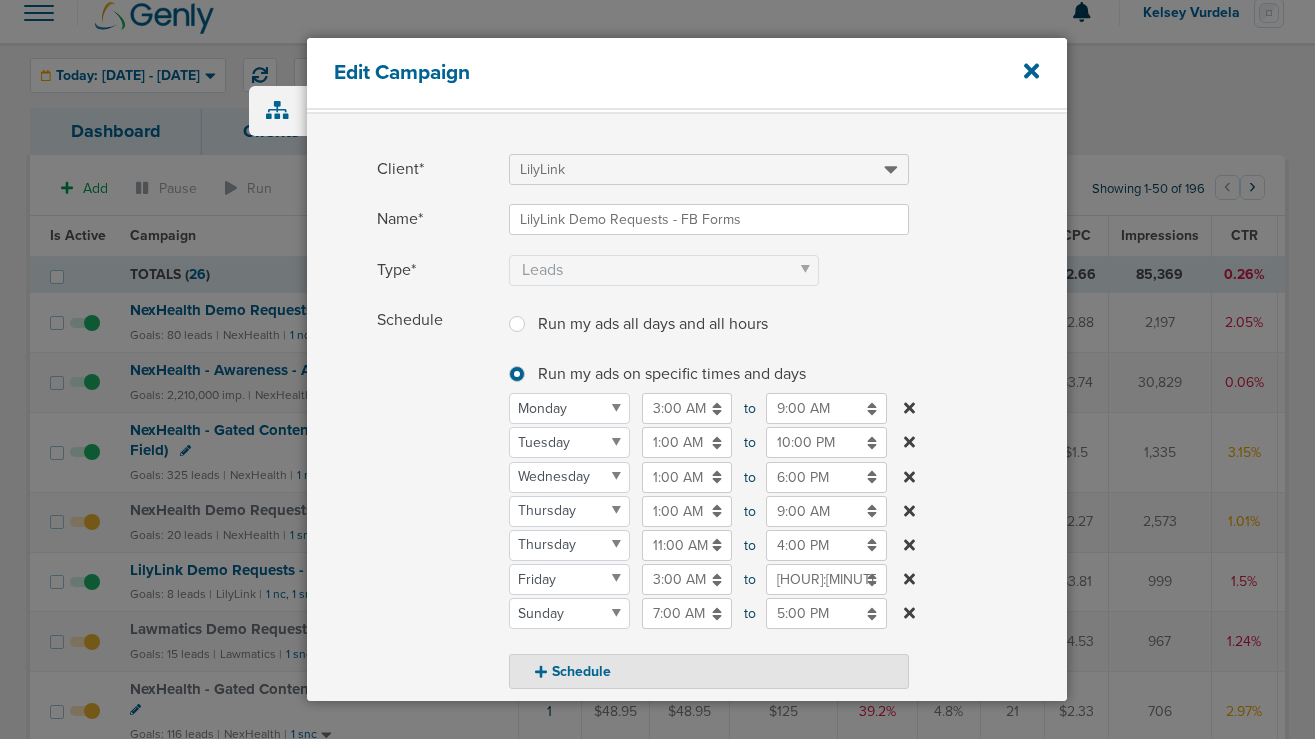 click on "1:00 AM" at bounding box center [687, 442] 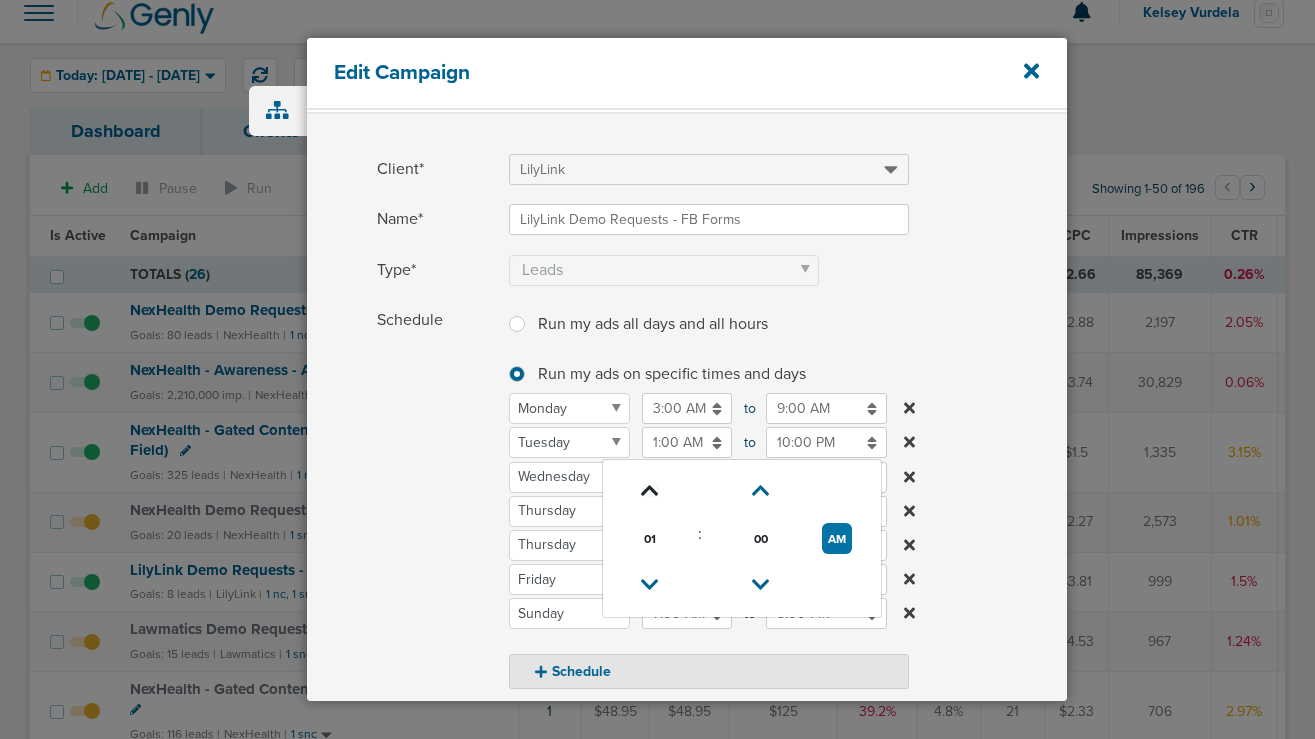 click at bounding box center [650, 491] 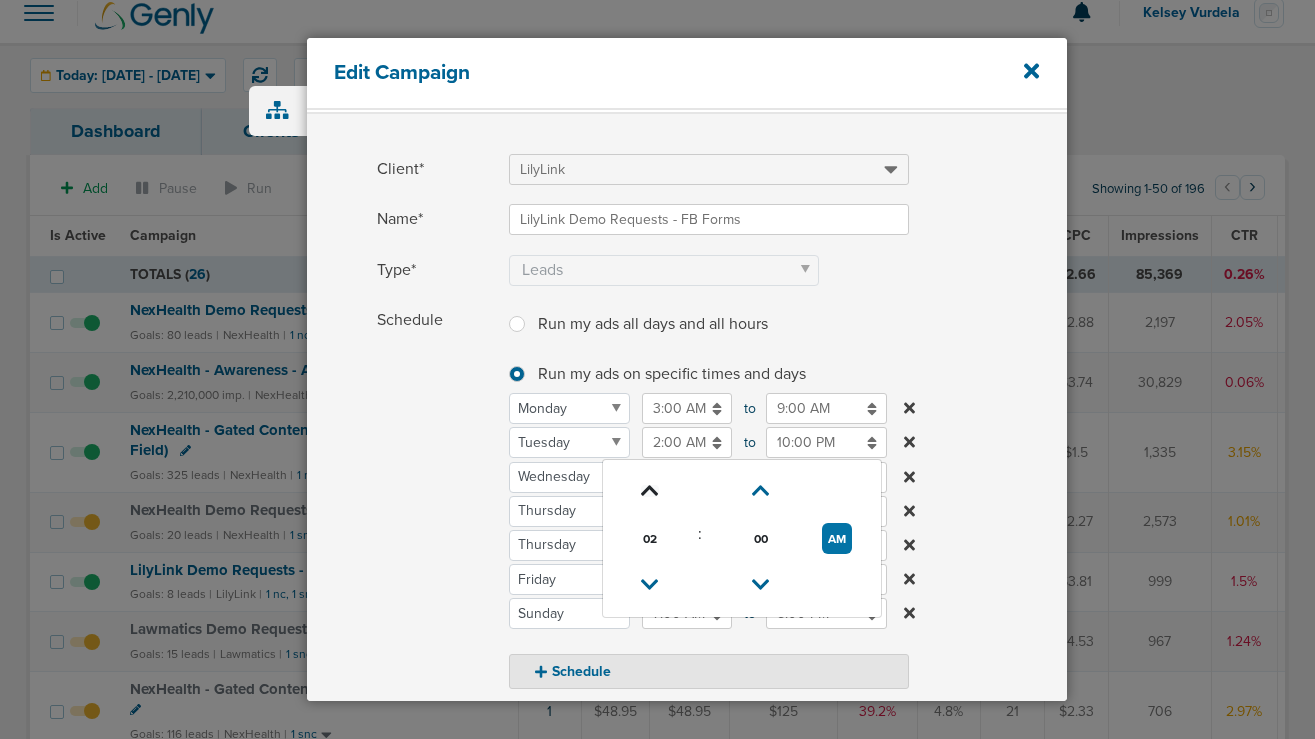 click at bounding box center (650, 491) 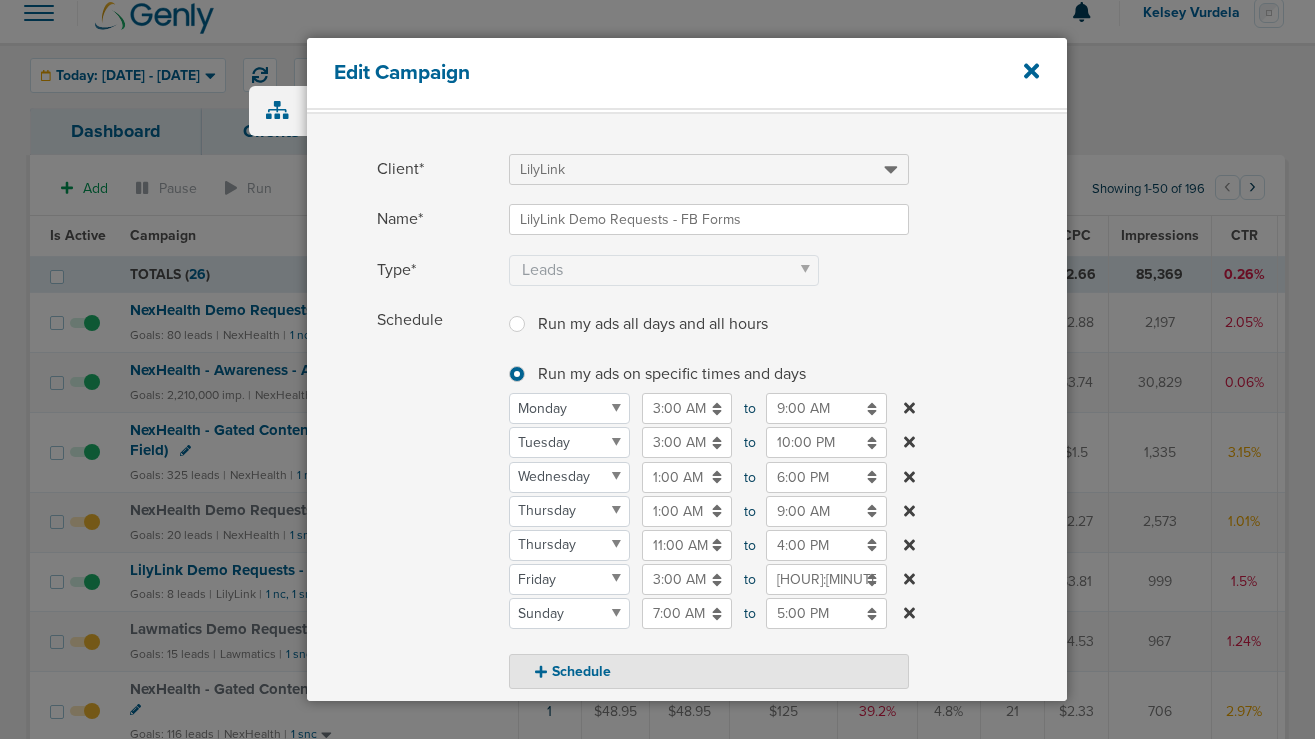 click on "Schedule     Run my ads all days and all hours   Run my ads all days and all hours       Run my ads on specific times and days   Run my ads on specific times and days     Monday Tuesday Wednesday Thursday Friday Saturday Sunday
Monday
3:00 AM
03:00 AM
to   9:00 AM
09:00 AM
Monday Tuesday Wednesday Thursday Friday Saturday Sunday
Tuesday
3:00 AM
03:00 AM
to   10:00 PM
10:00 PM
Monday Tuesday Wednesday Thursday Friday Saturday Sunday
Wednesday
1:00 AM
01:00 AM
to   6:00 PM
06:00 PM
Monday Tuesday Wednesday Thursday Friday Saturday Sunday
Thursday
1:00 AM
01:00 AM
to   9:00 AM
09:00 AM
Monday Tuesday Wednesday Thursday Friday Saturday Sunday     11:00 AM       to" at bounding box center (687, 497) 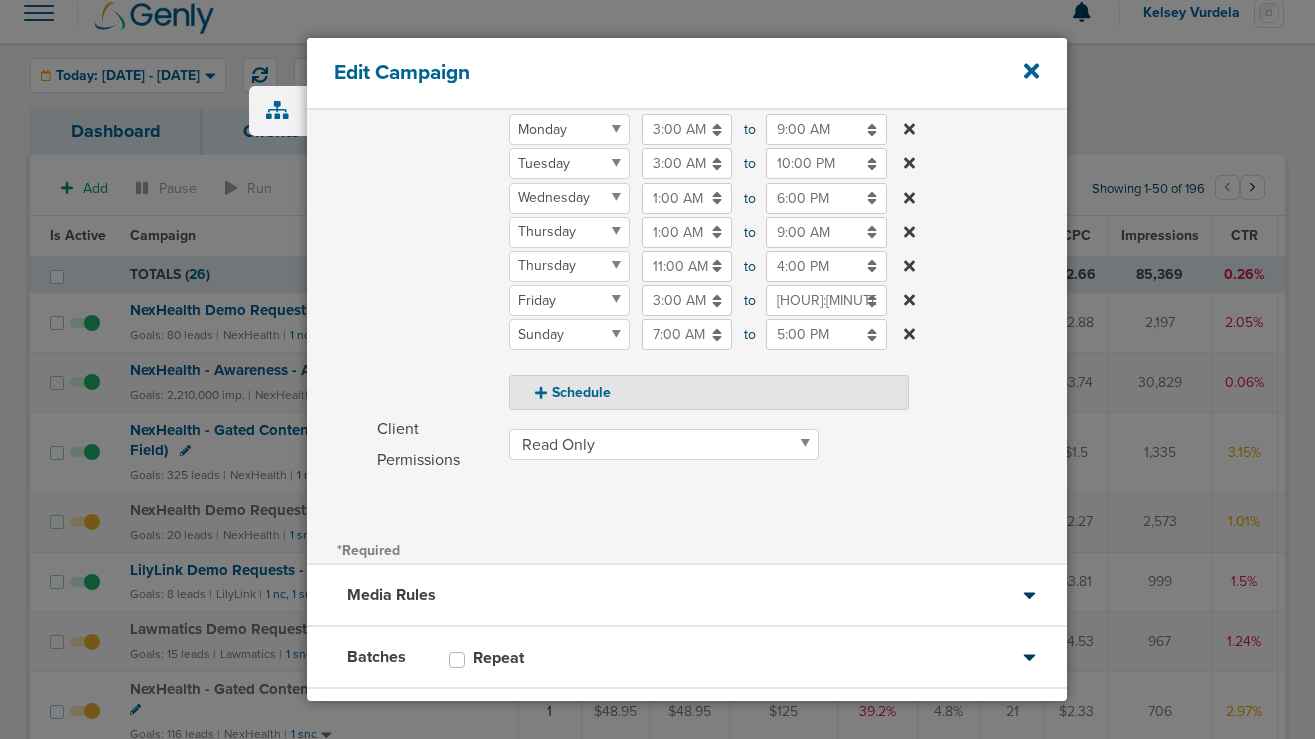 scroll, scrollTop: 440, scrollLeft: 0, axis: vertical 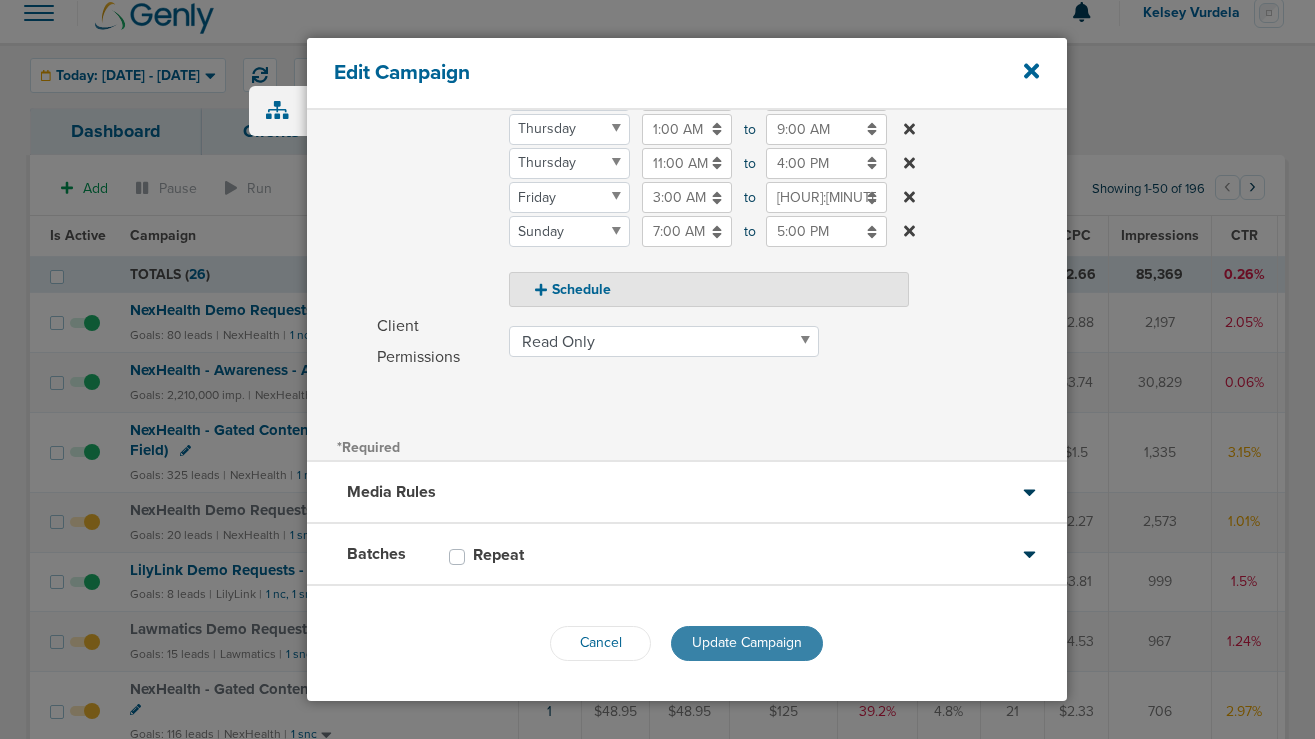 click on "Update Campaign" at bounding box center [747, 642] 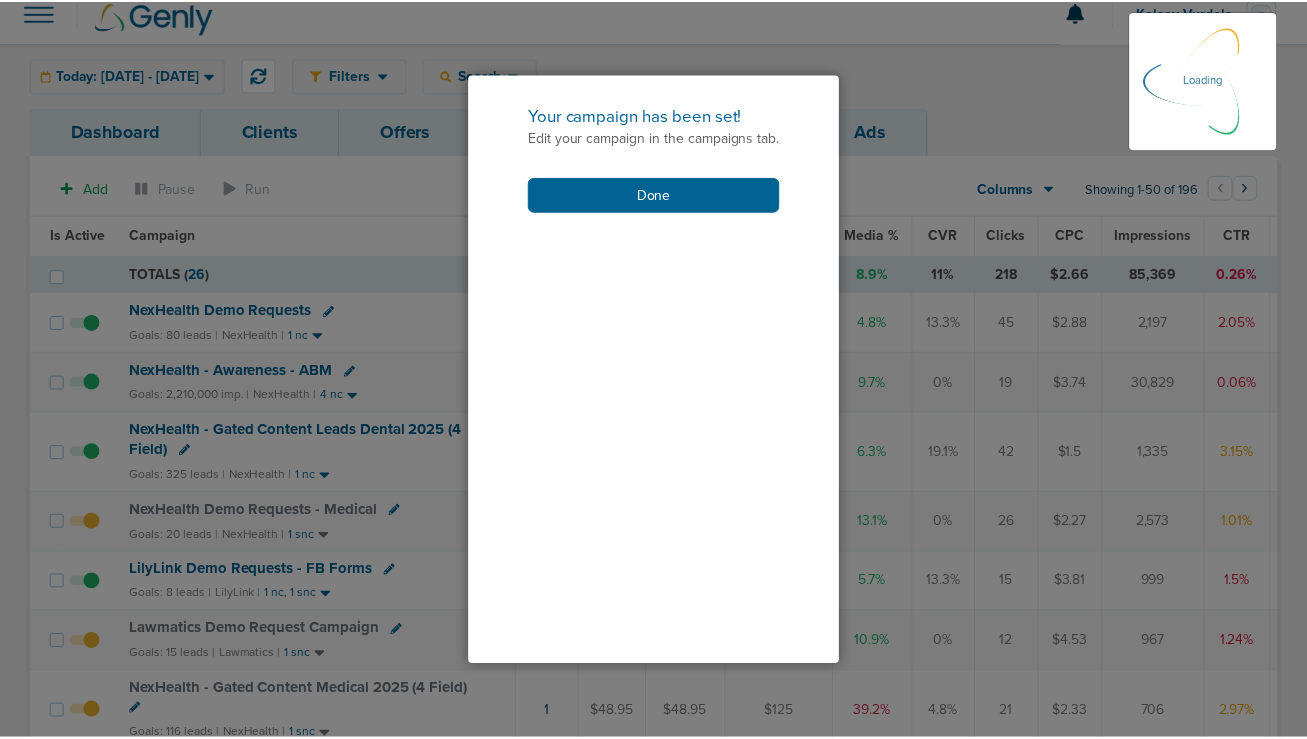 scroll, scrollTop: 376, scrollLeft: 0, axis: vertical 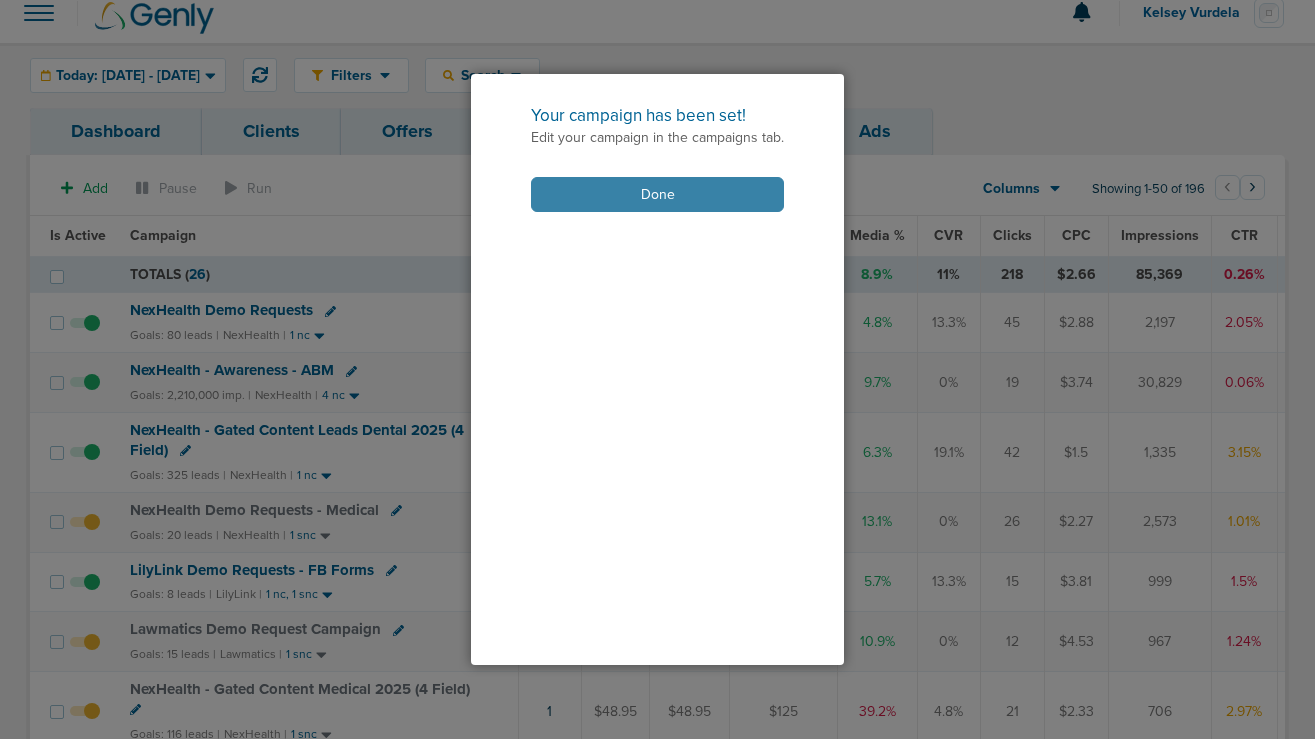 click on "Done" at bounding box center [657, 194] 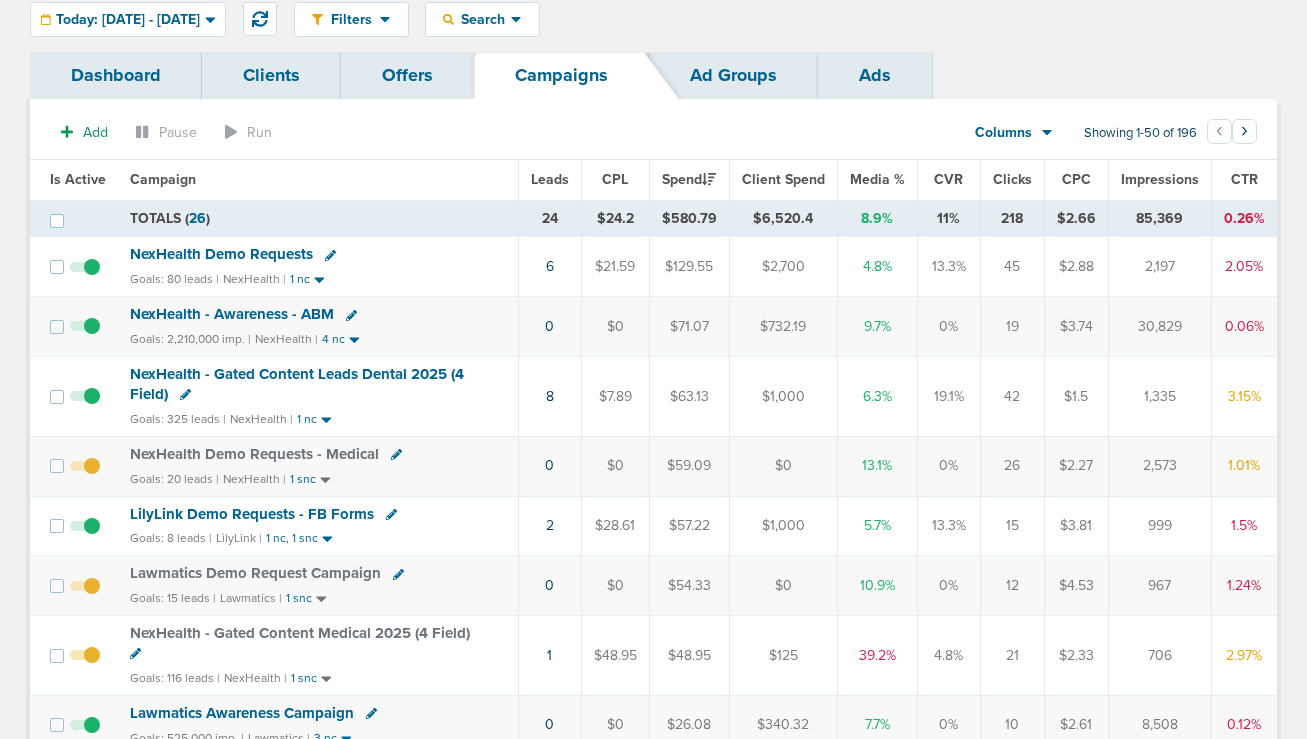 scroll, scrollTop: 71, scrollLeft: 0, axis: vertical 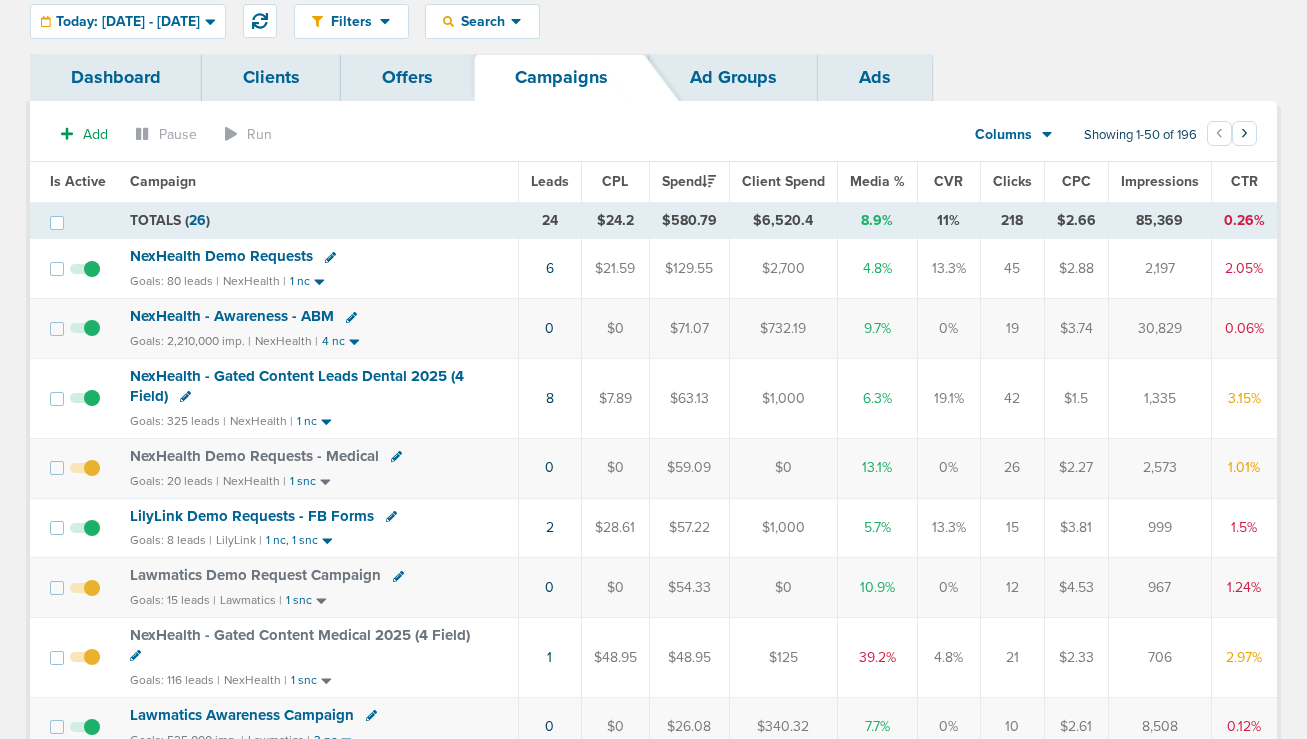 click on "Lawmatics Demo Request Campaign" at bounding box center (255, 575) 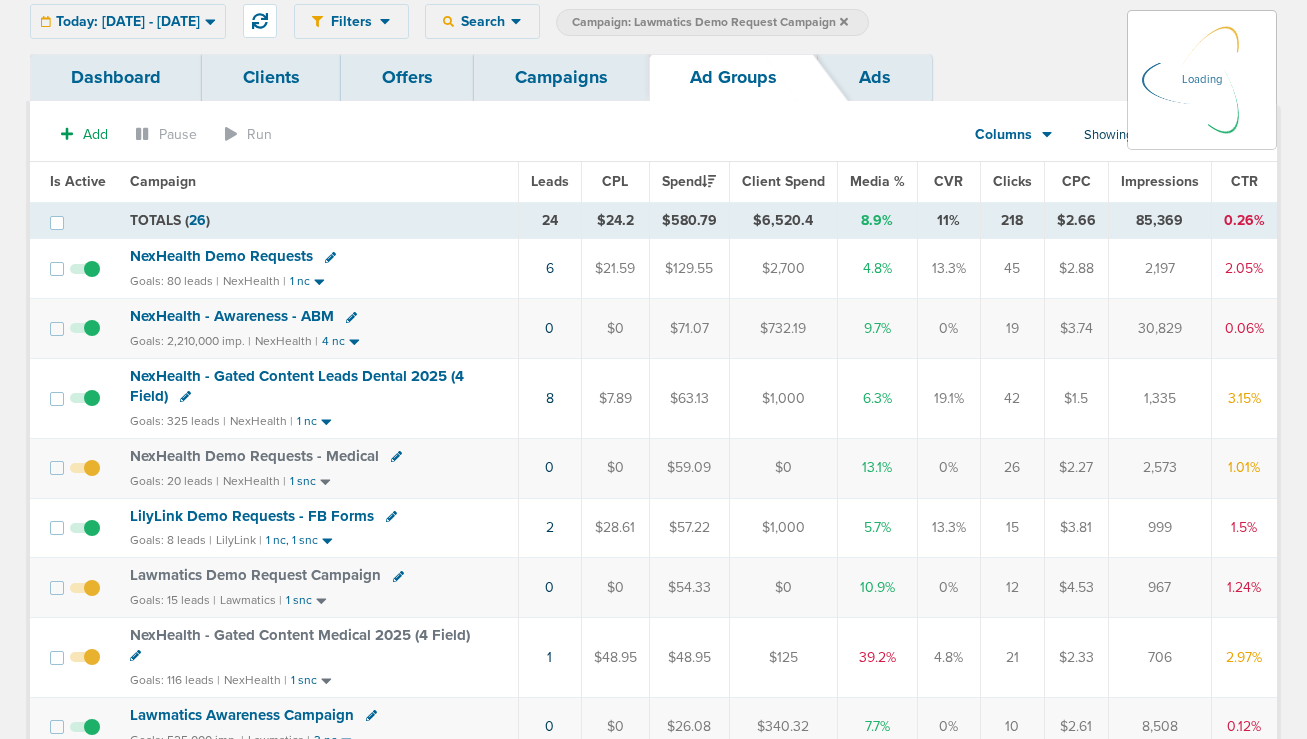 scroll, scrollTop: 0, scrollLeft: 0, axis: both 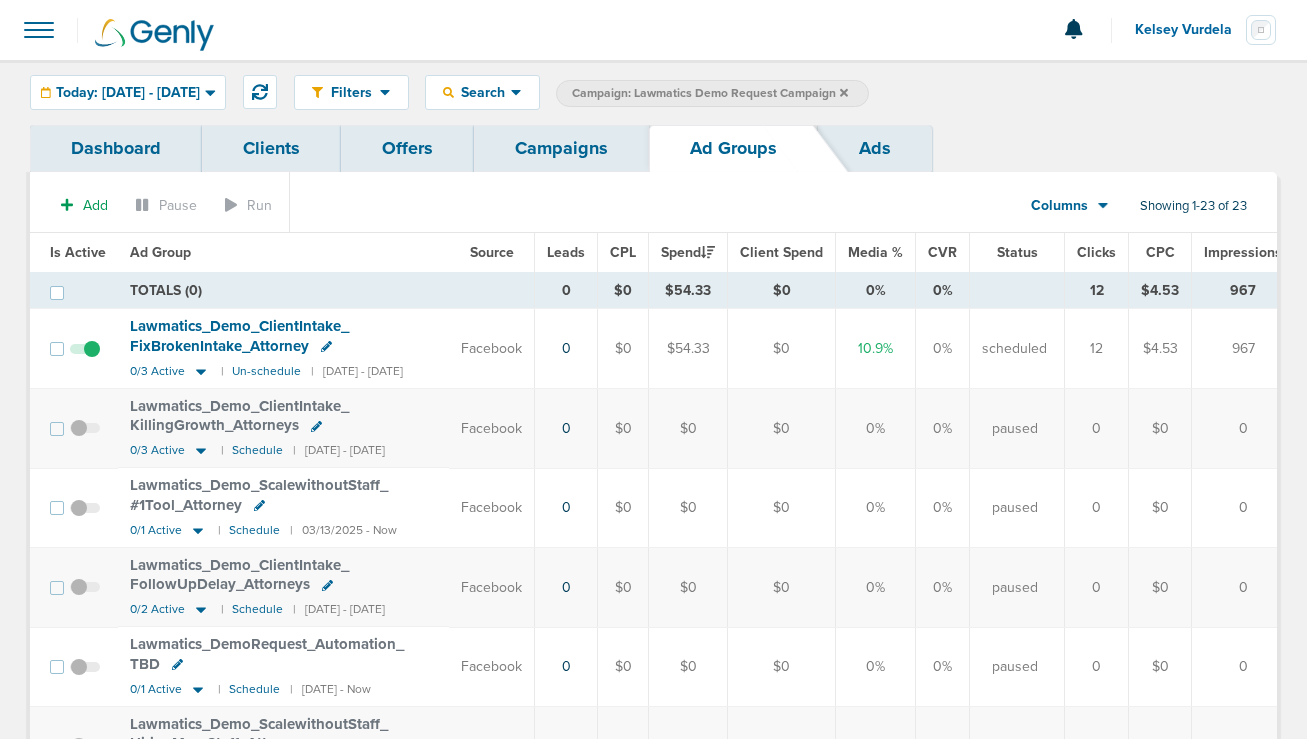 click on "Campaigns" at bounding box center (561, 148) 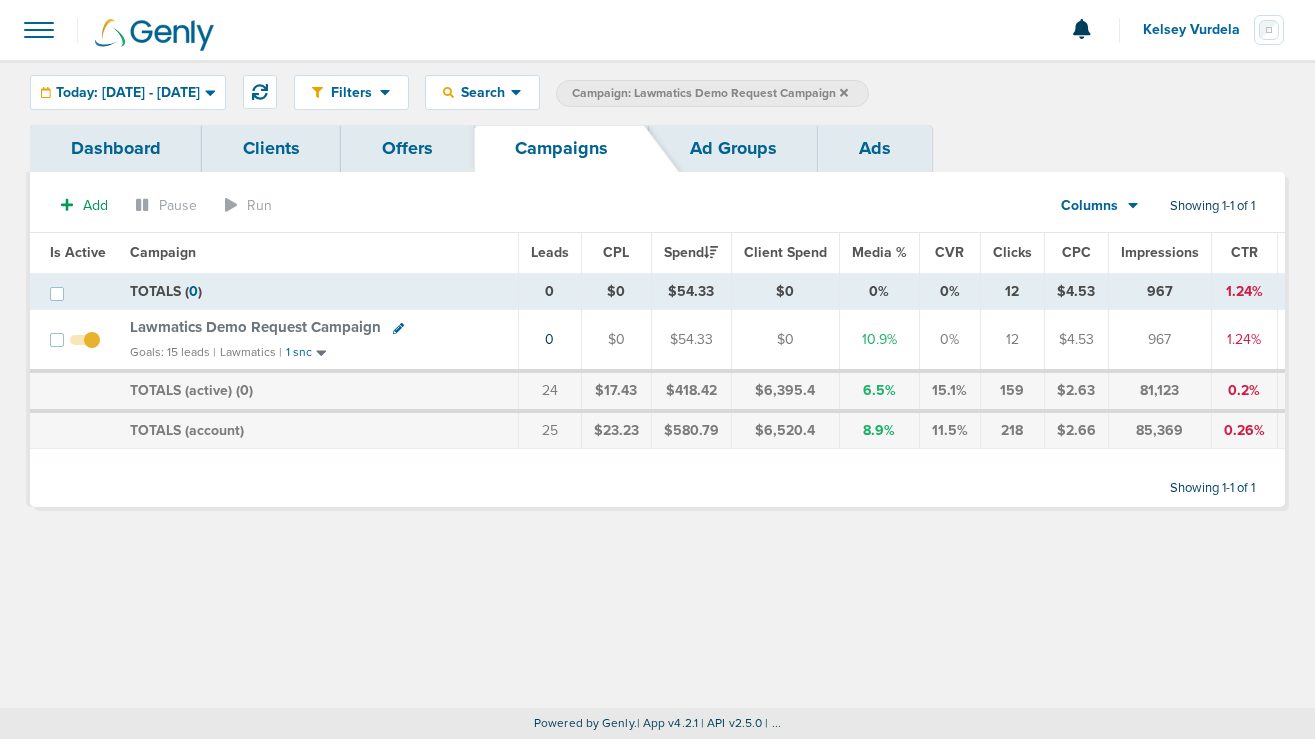 click 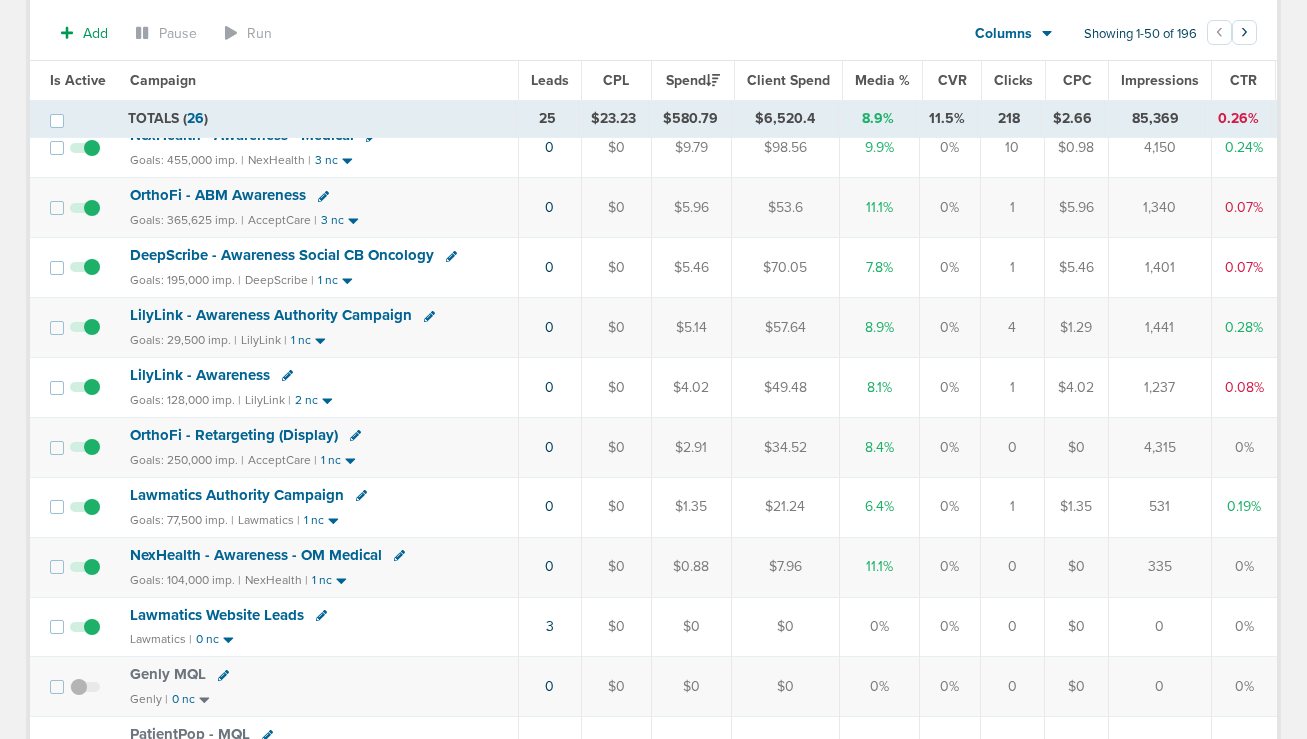 scroll, scrollTop: 839, scrollLeft: 0, axis: vertical 